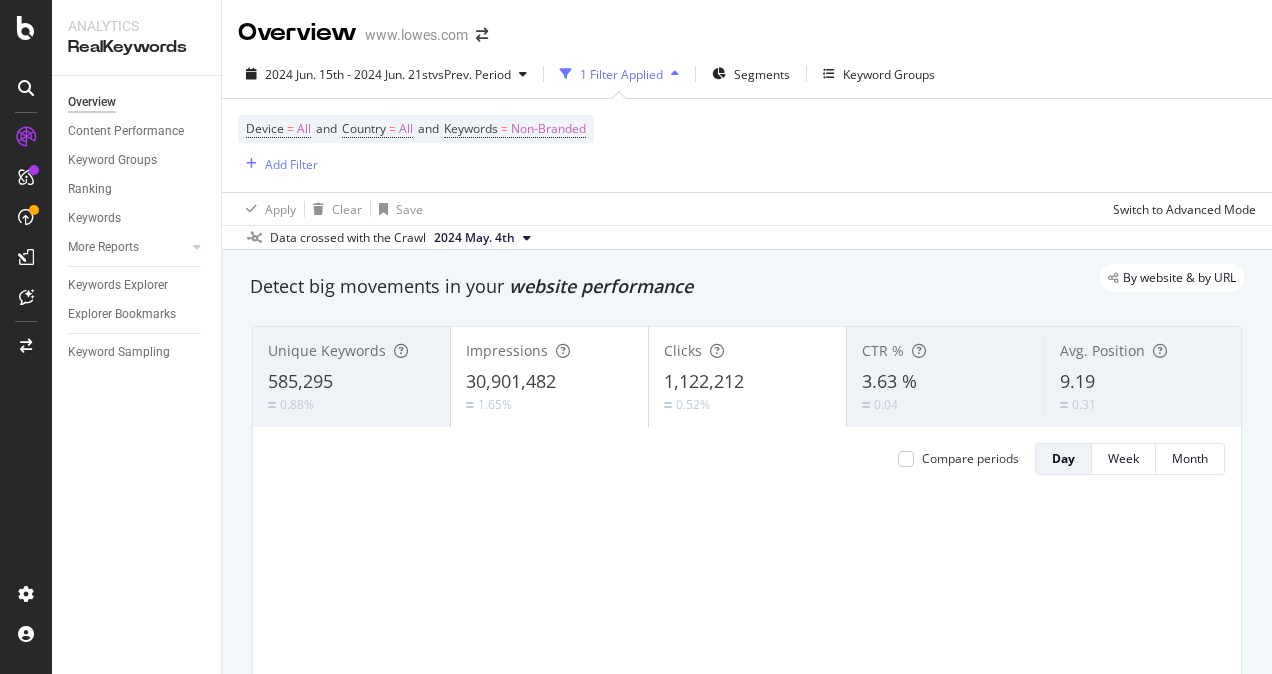scroll, scrollTop: 0, scrollLeft: 0, axis: both 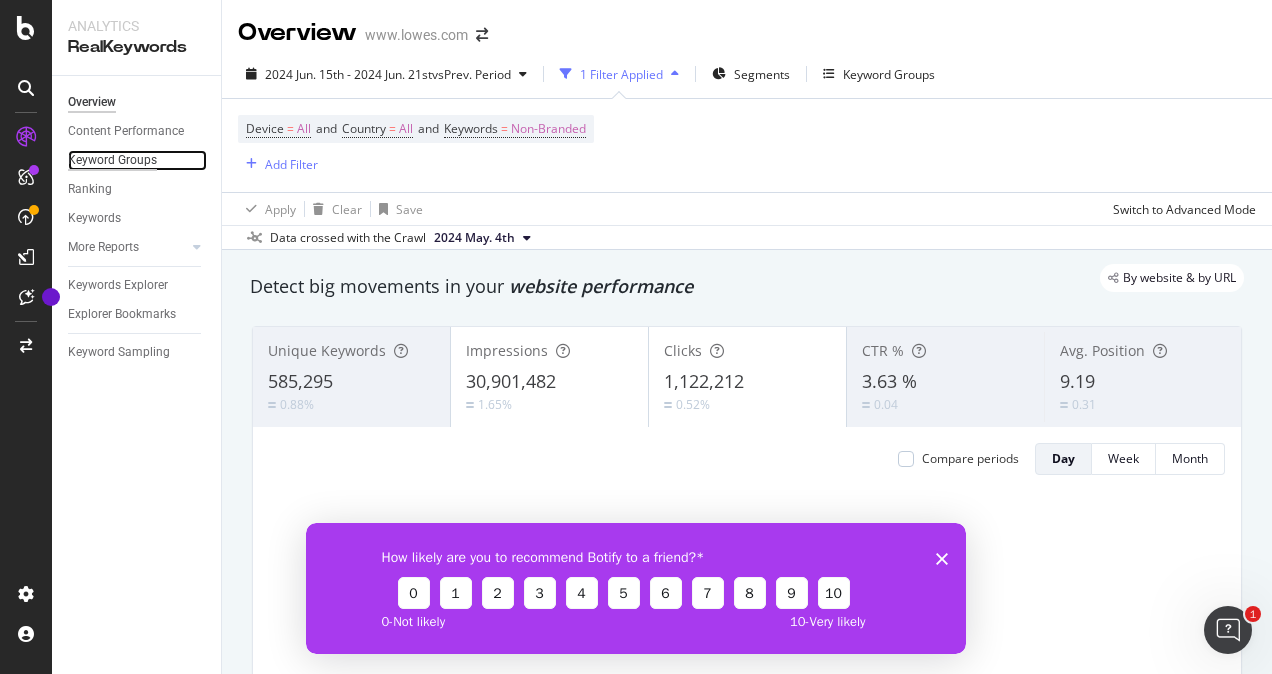 click on "Keyword Groups" at bounding box center [112, 160] 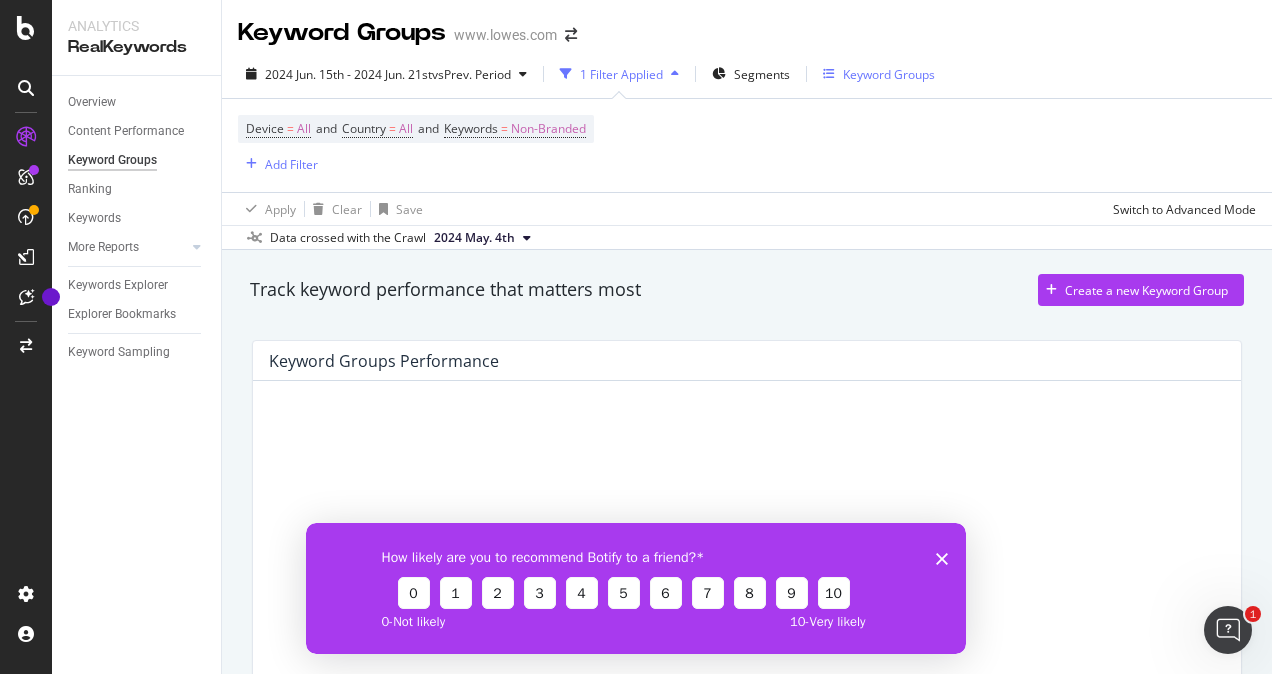 click on "Keyword Groups" at bounding box center [889, 74] 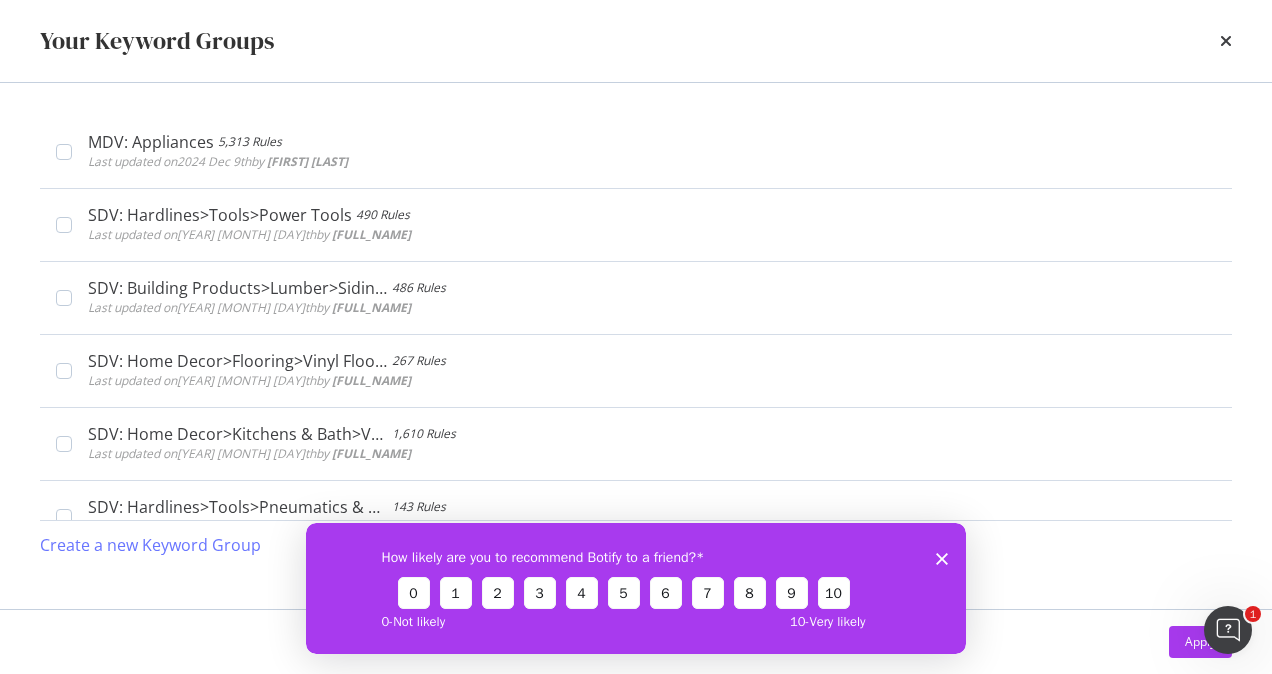 scroll, scrollTop: 0, scrollLeft: 0, axis: both 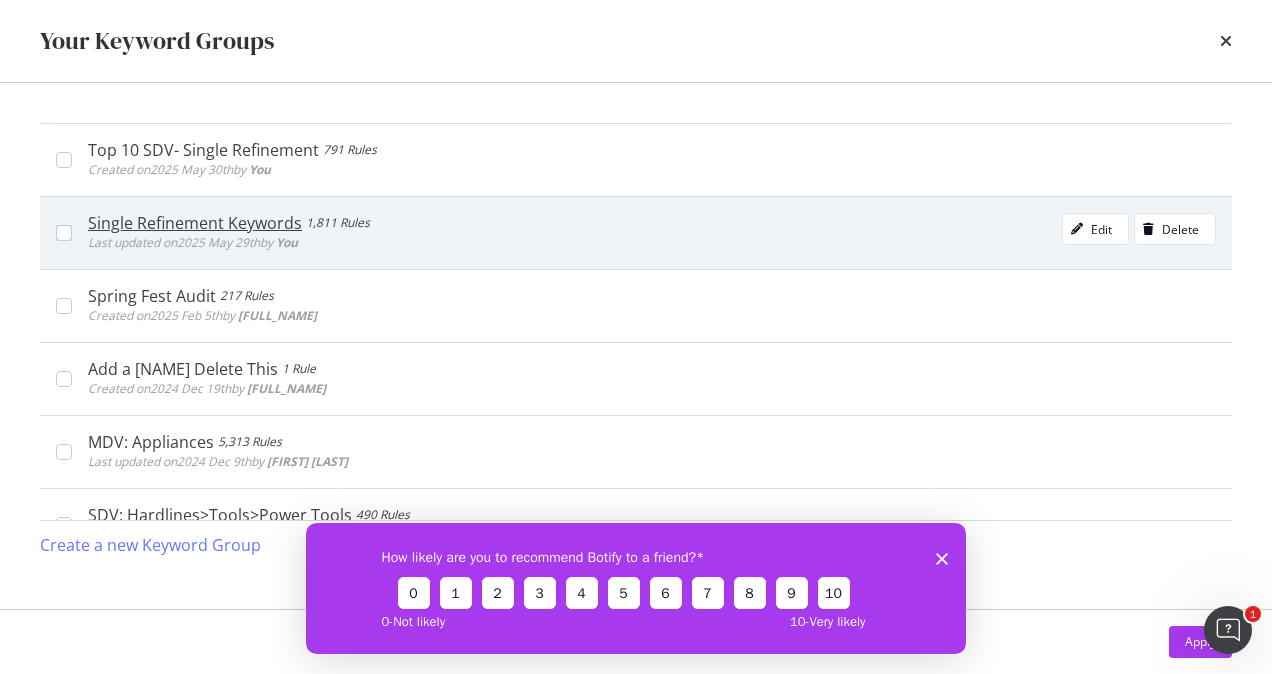 click on "Single Refinement Keywords" at bounding box center [195, 223] 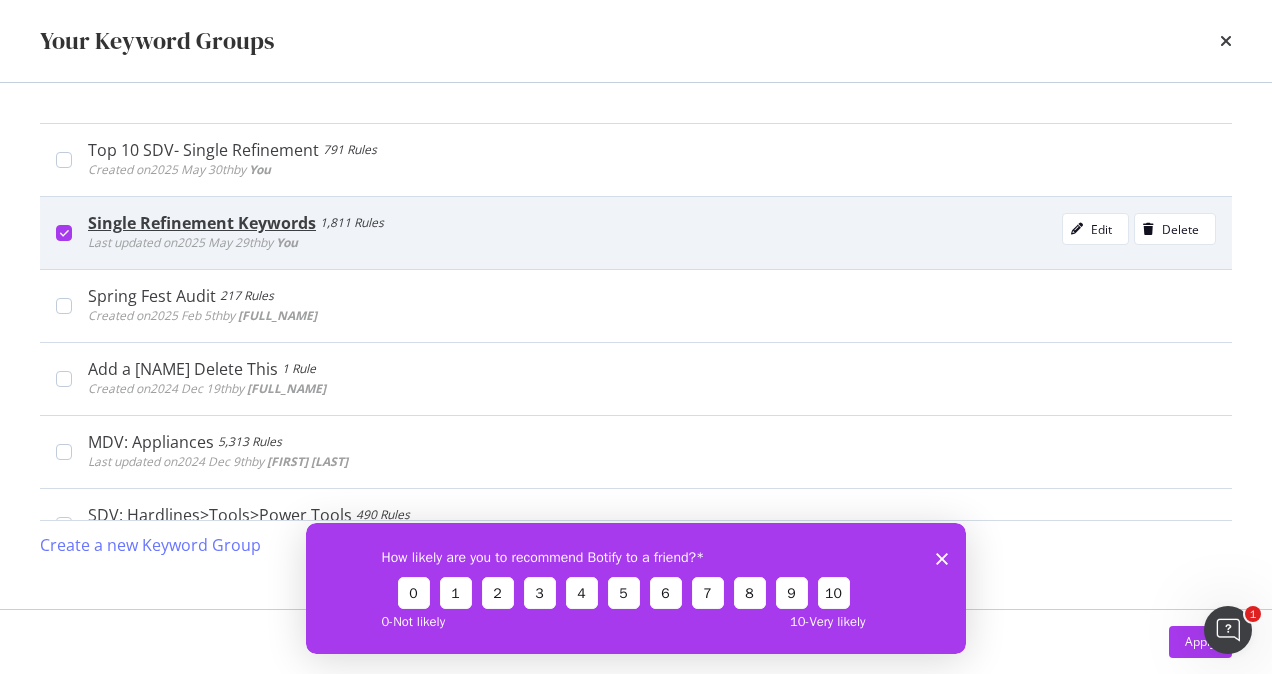click on "Single Refinement Keywords" at bounding box center [202, 223] 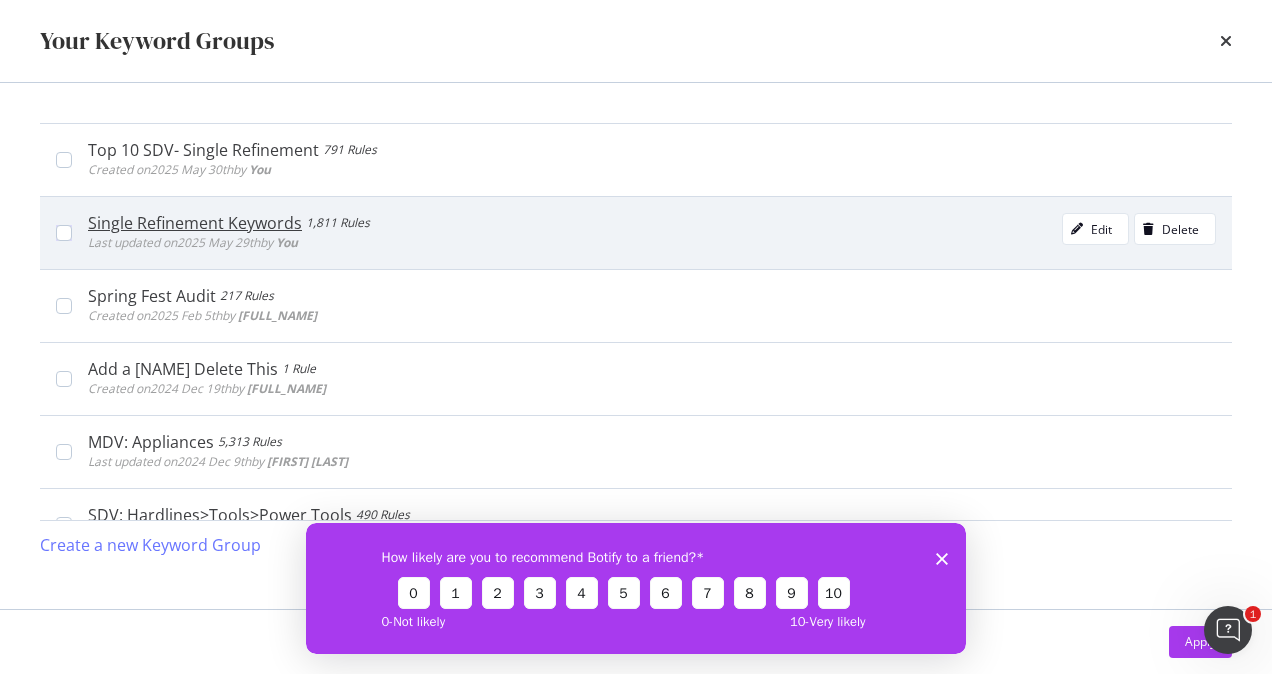 click on "Single Refinement Keywords" at bounding box center [195, 223] 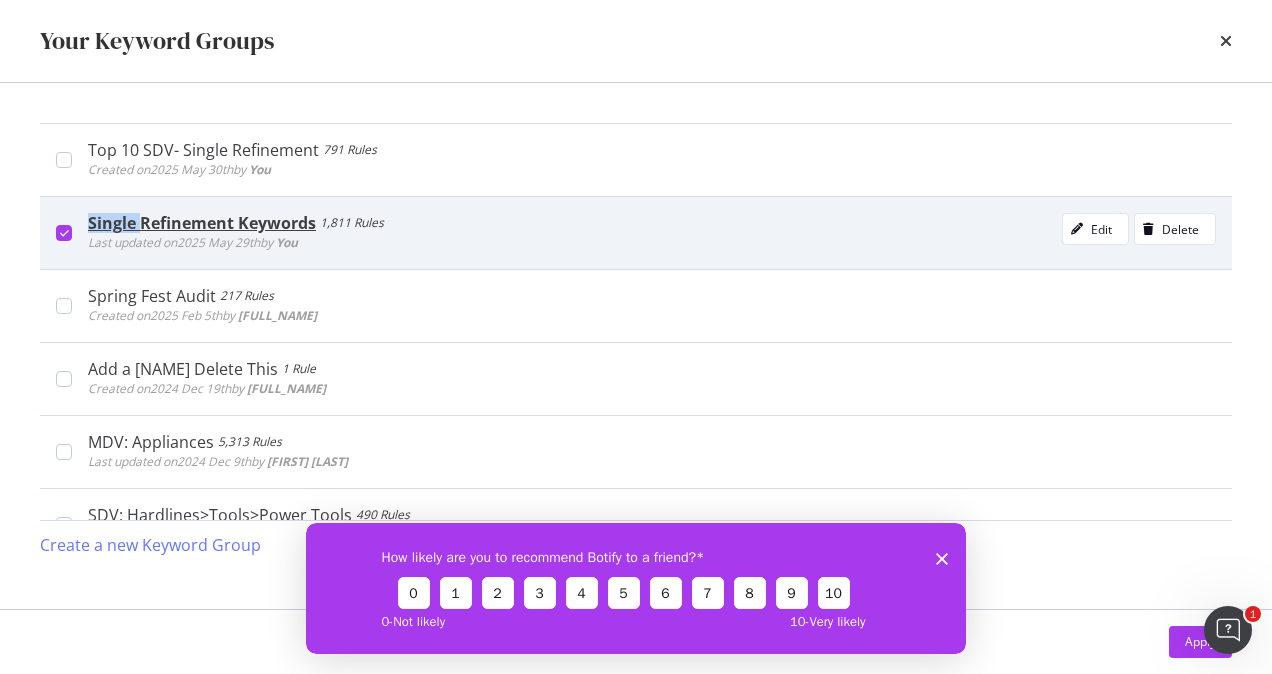 click on "Single Refinement Keywords" at bounding box center [202, 223] 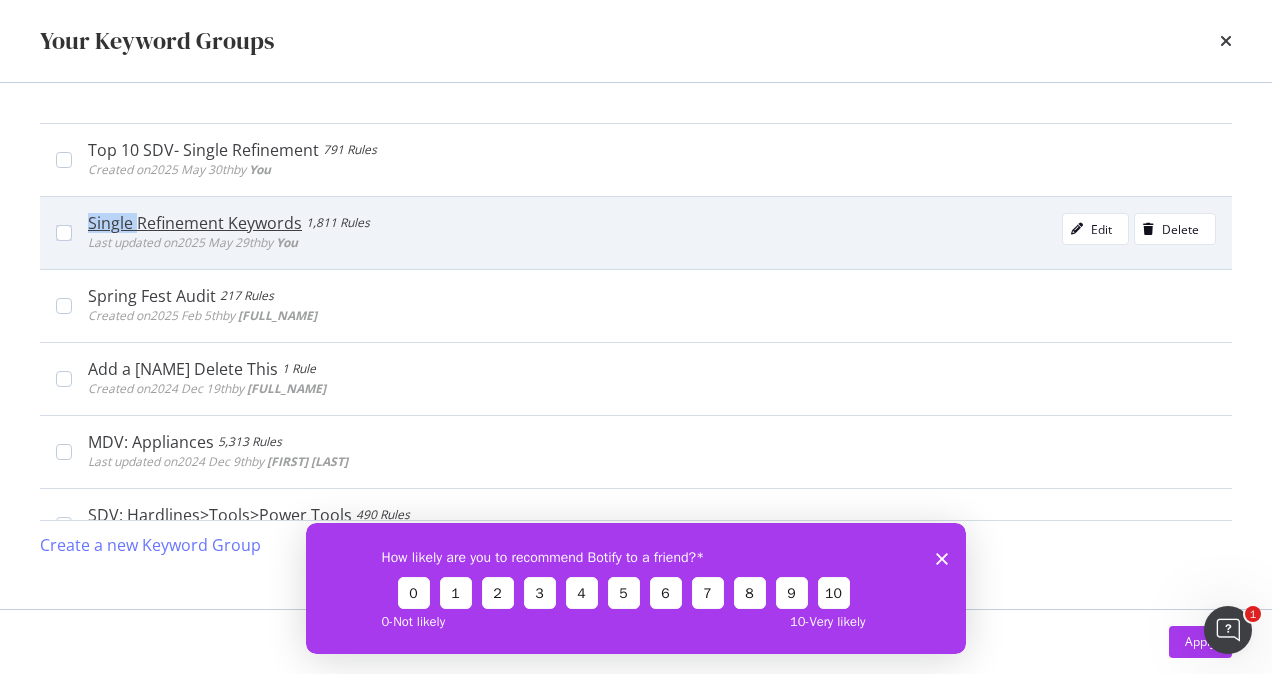 click on "Single Refinement Keywords" at bounding box center (195, 223) 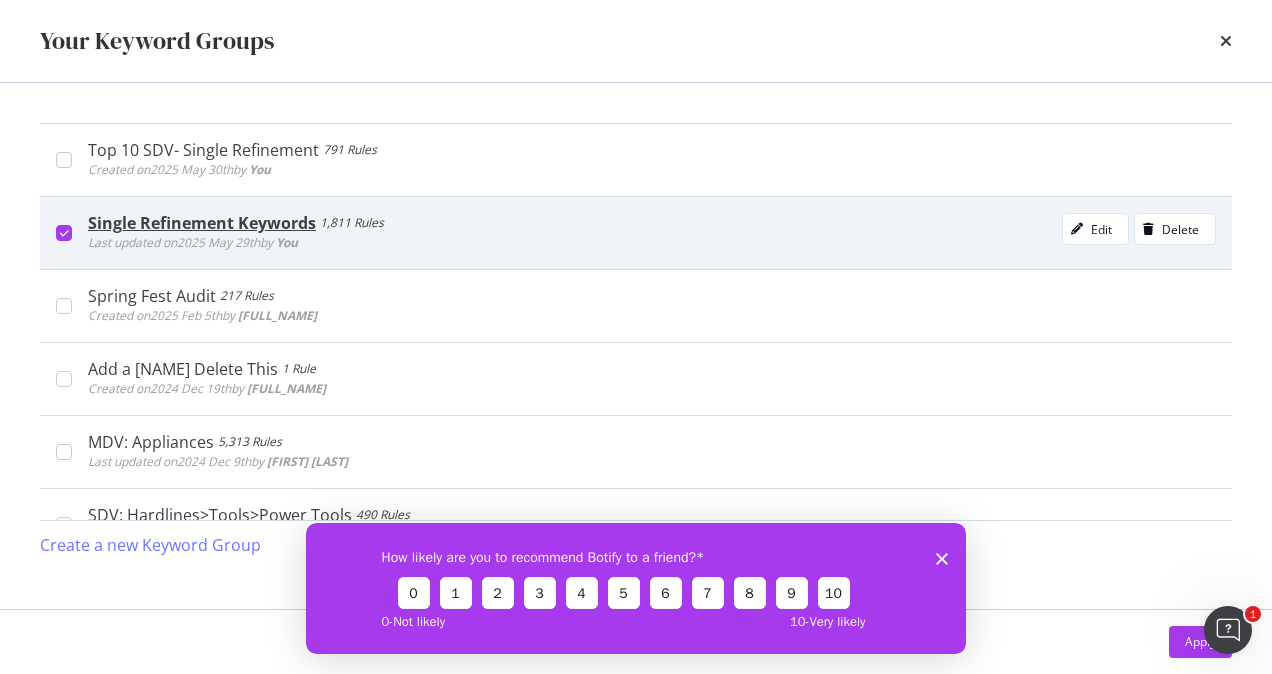 click on "Single Refinement Keywords" at bounding box center (202, 223) 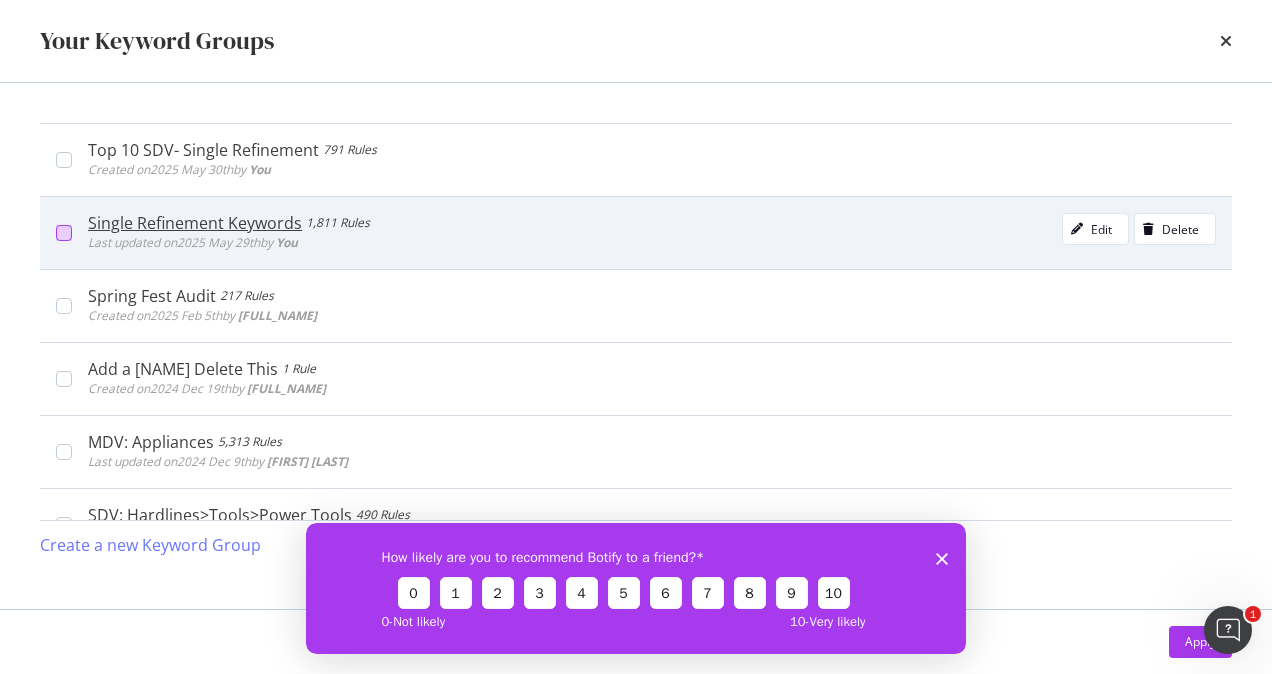 click at bounding box center [64, 233] 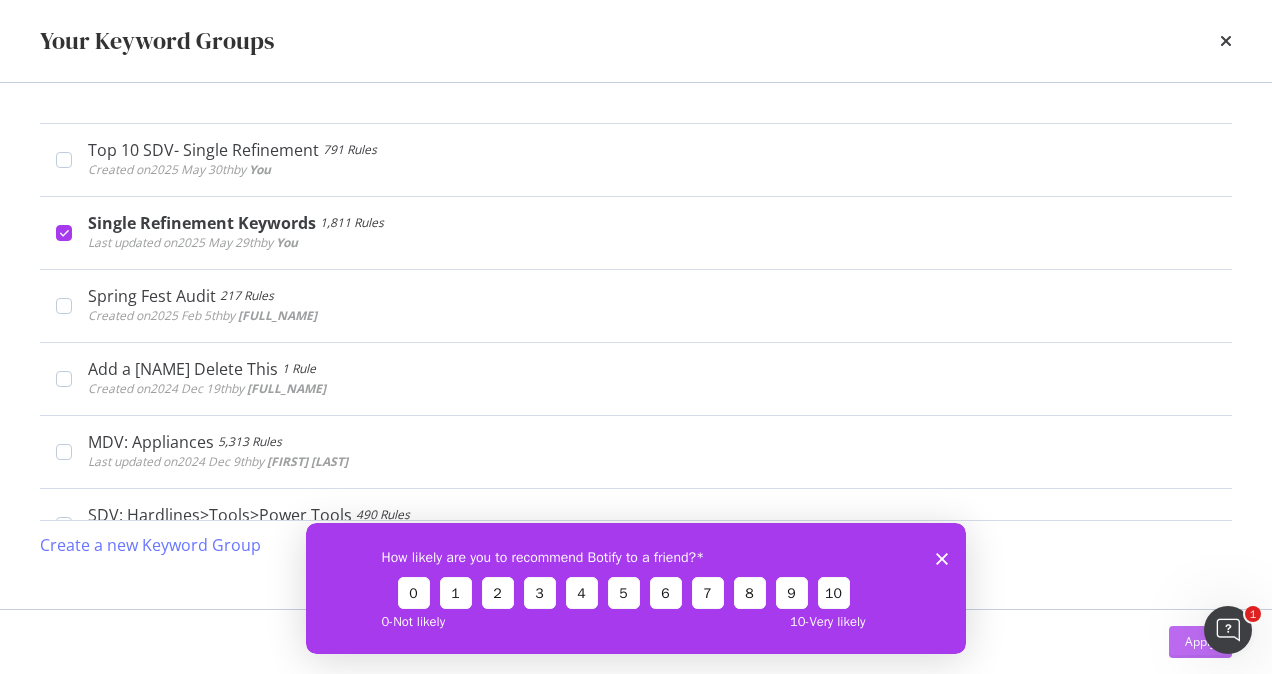 click on "Apply" at bounding box center [1200, 642] 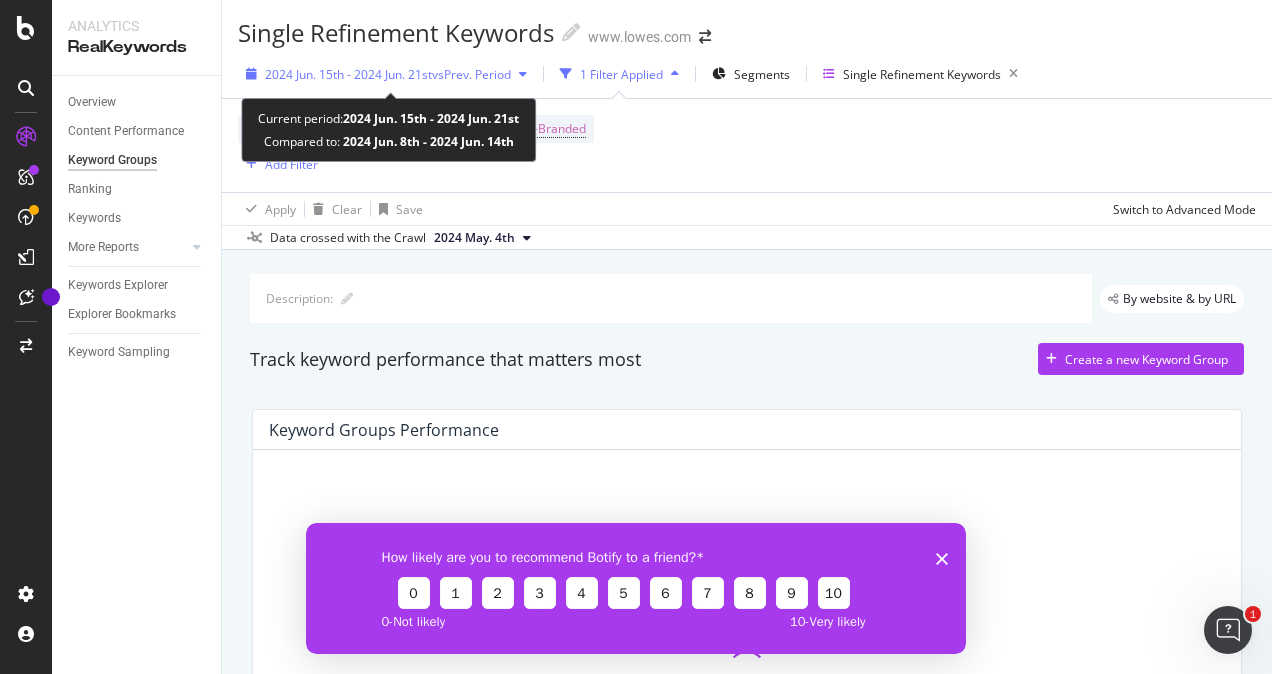 click on "2024 Jun. 15th - 2024 Jun. 21st" at bounding box center [348, 74] 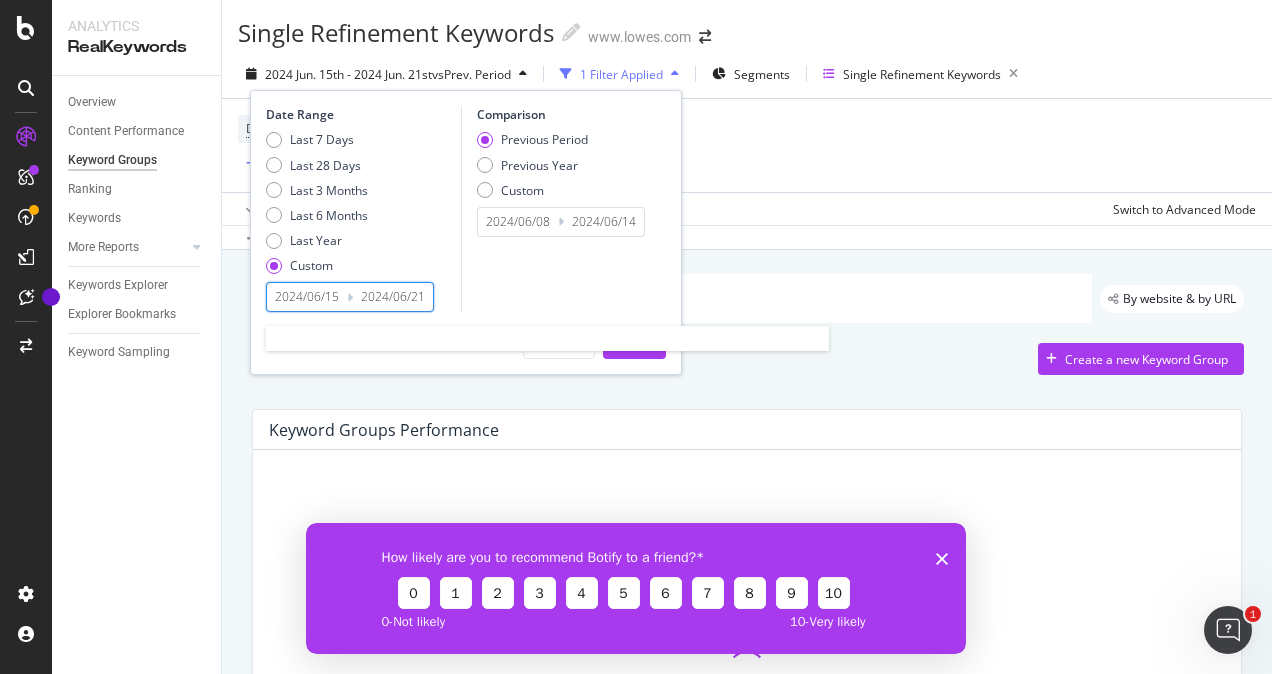 click on "2024/06/15" at bounding box center (307, 297) 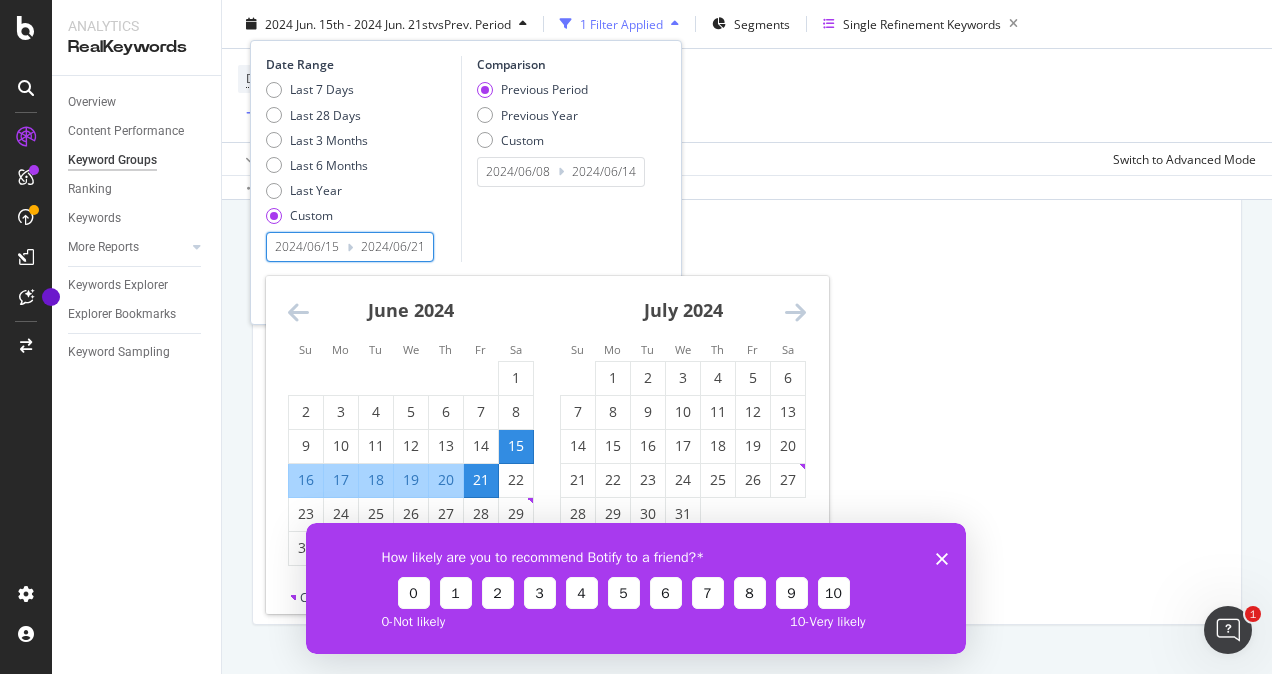 scroll, scrollTop: 300, scrollLeft: 0, axis: vertical 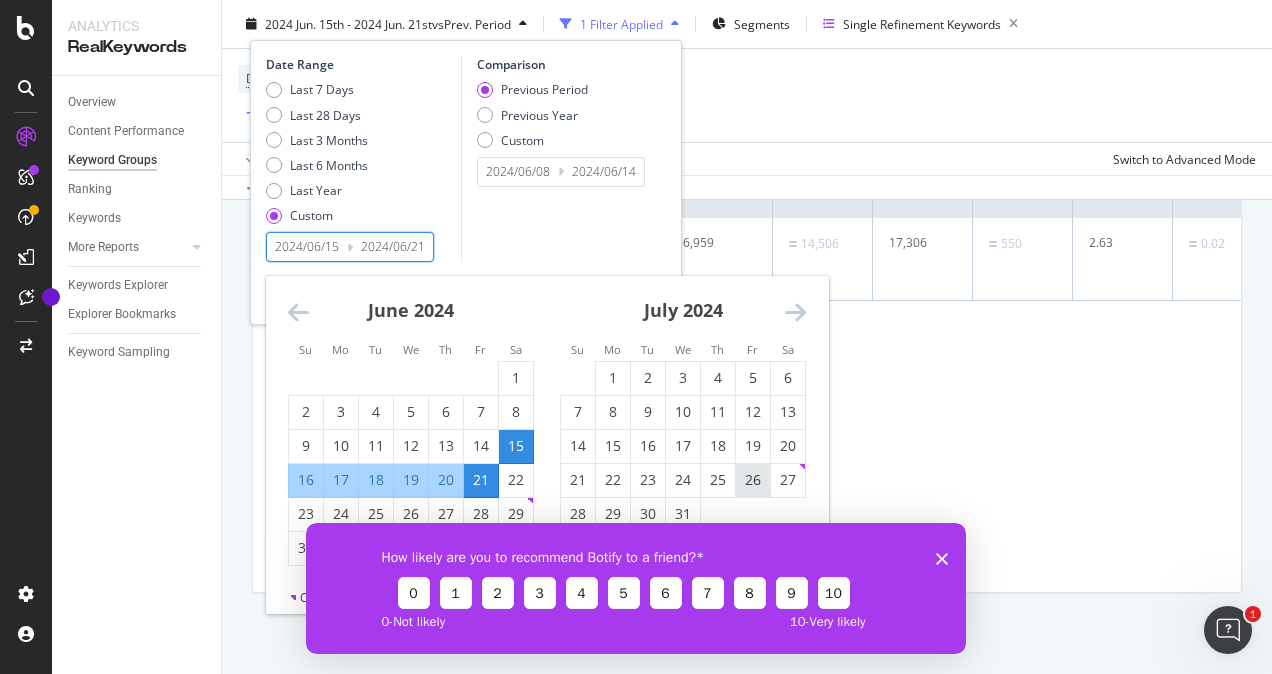 click on "26" at bounding box center [753, 480] 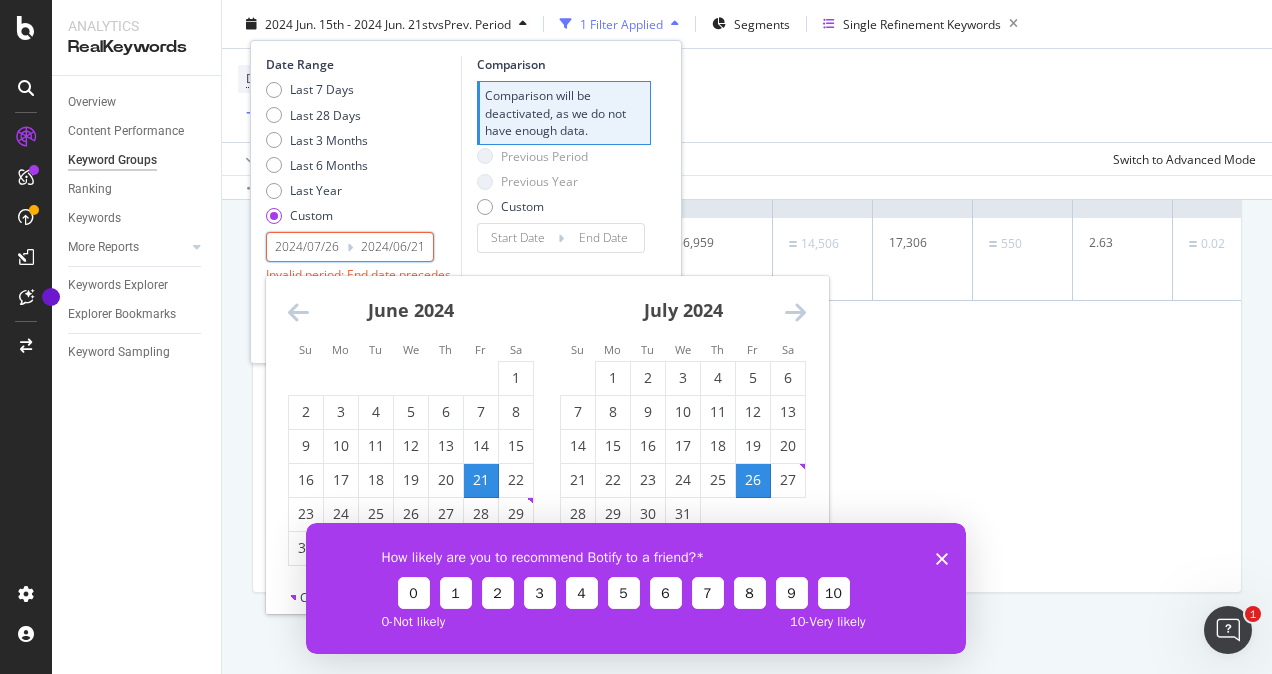 click on "July 2024" at bounding box center [683, 310] 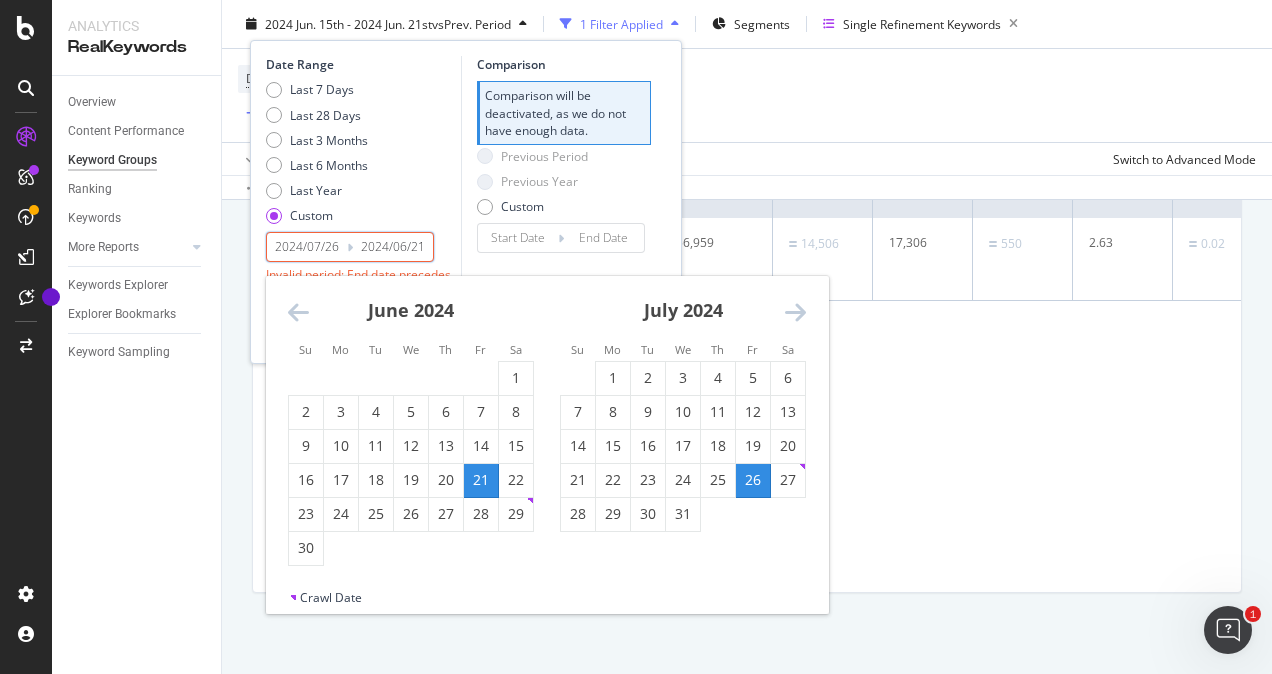 click on "June 2024 1 2 3 4 5 6 7 8 9 10 11 12 13 14 15 16 17 18 19 20 21 22 23 24 25 26 27 28 29 30" at bounding box center (411, 421) 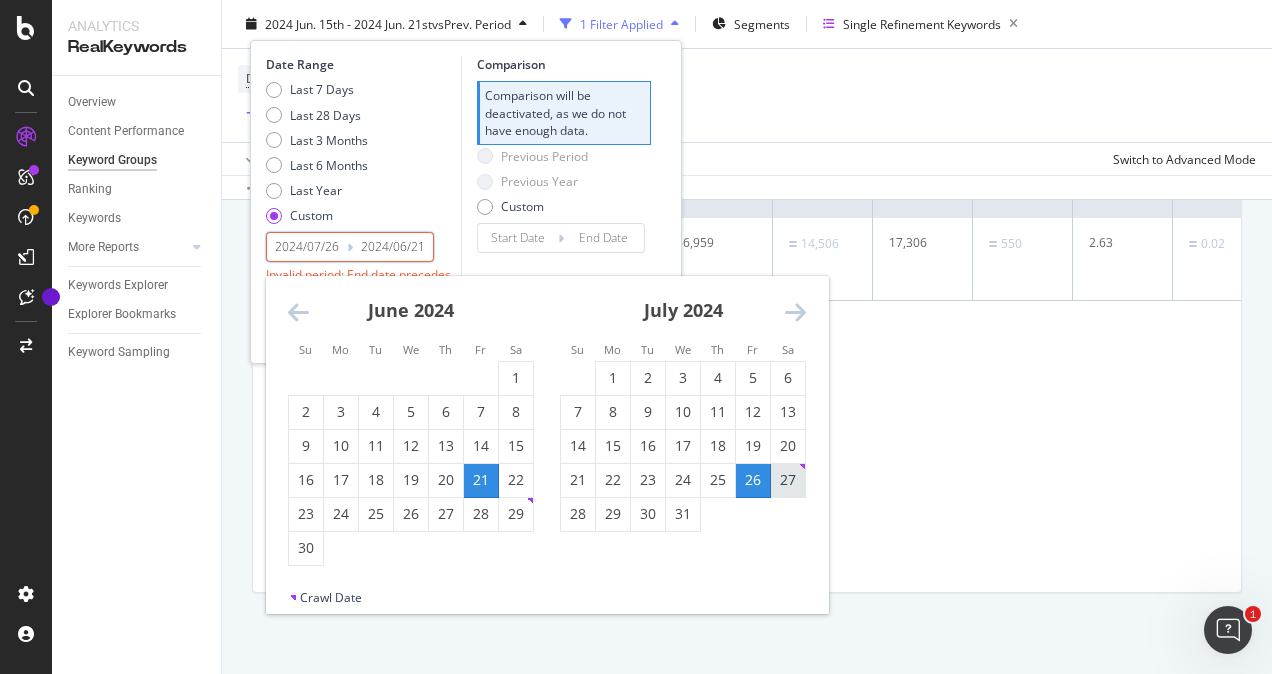 click on "27" at bounding box center (788, 480) 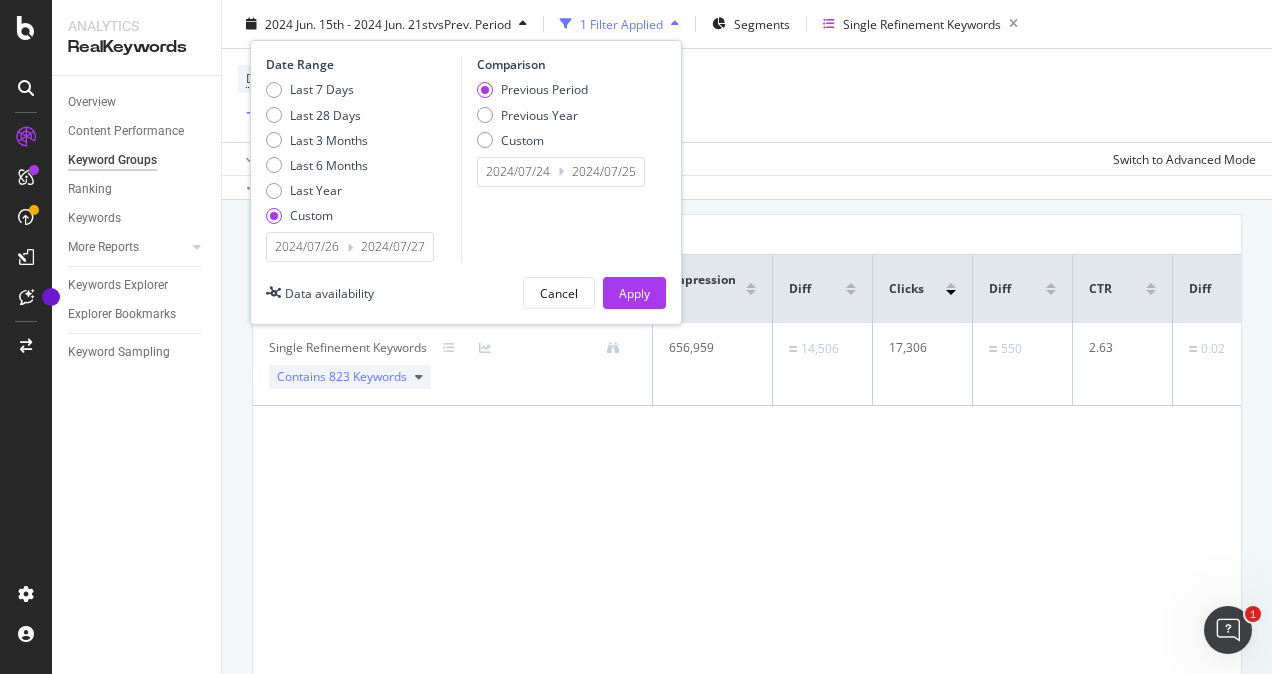 scroll, scrollTop: 100, scrollLeft: 0, axis: vertical 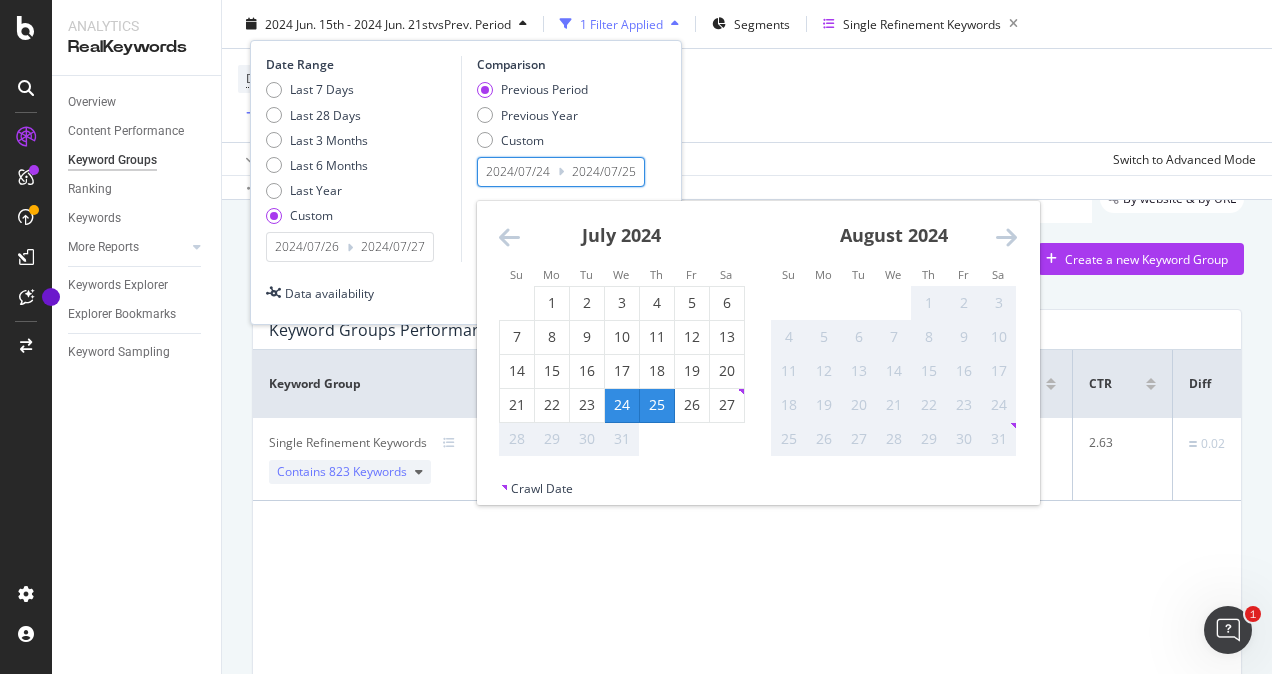click on "2024/07/24" at bounding box center [518, 172] 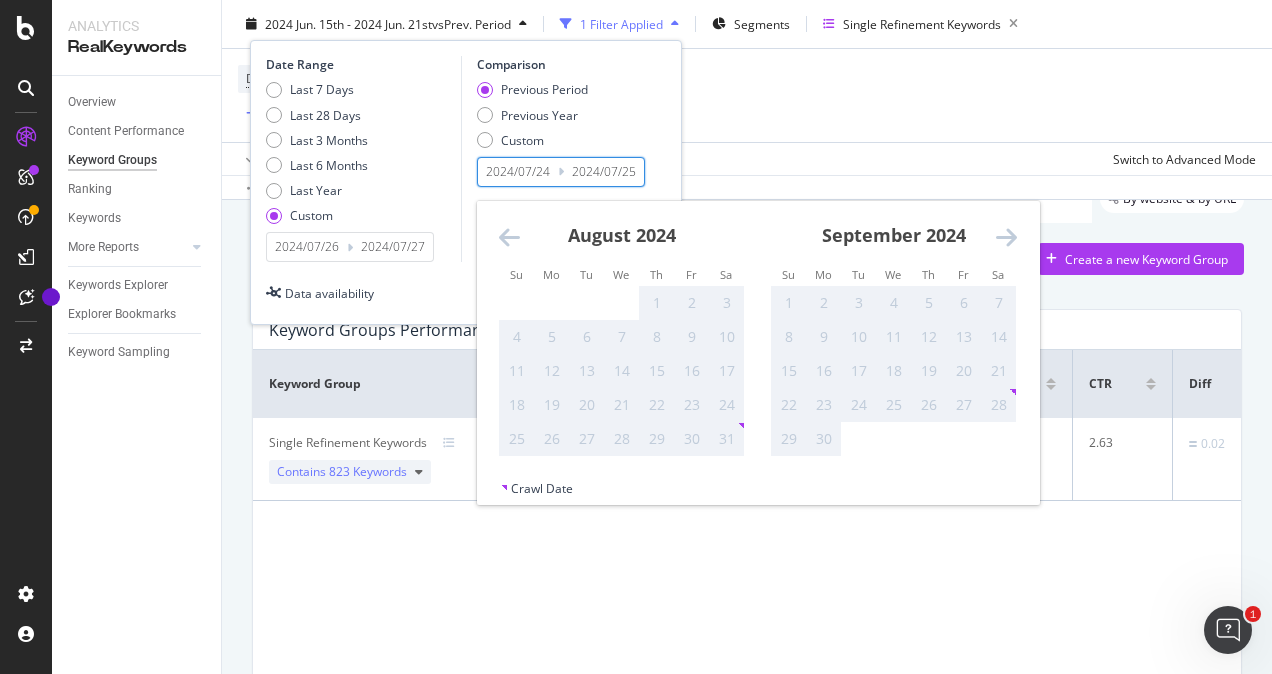 click at bounding box center [1006, 237] 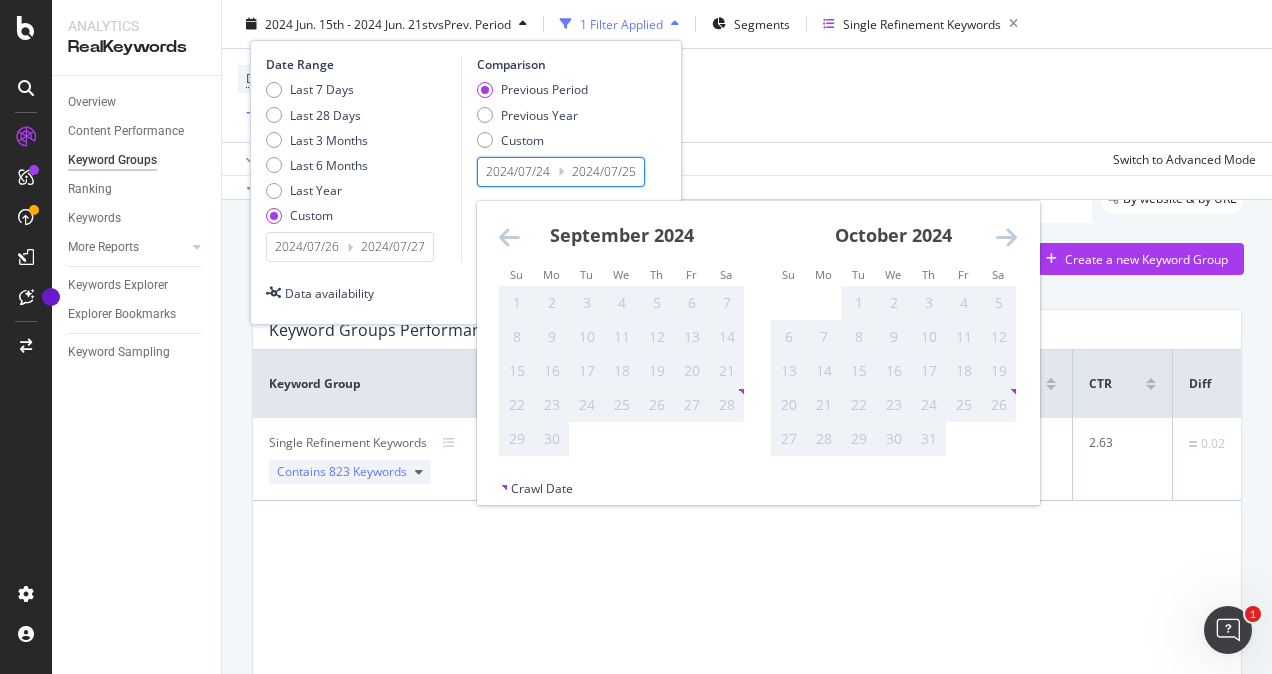 click at bounding box center [1006, 237] 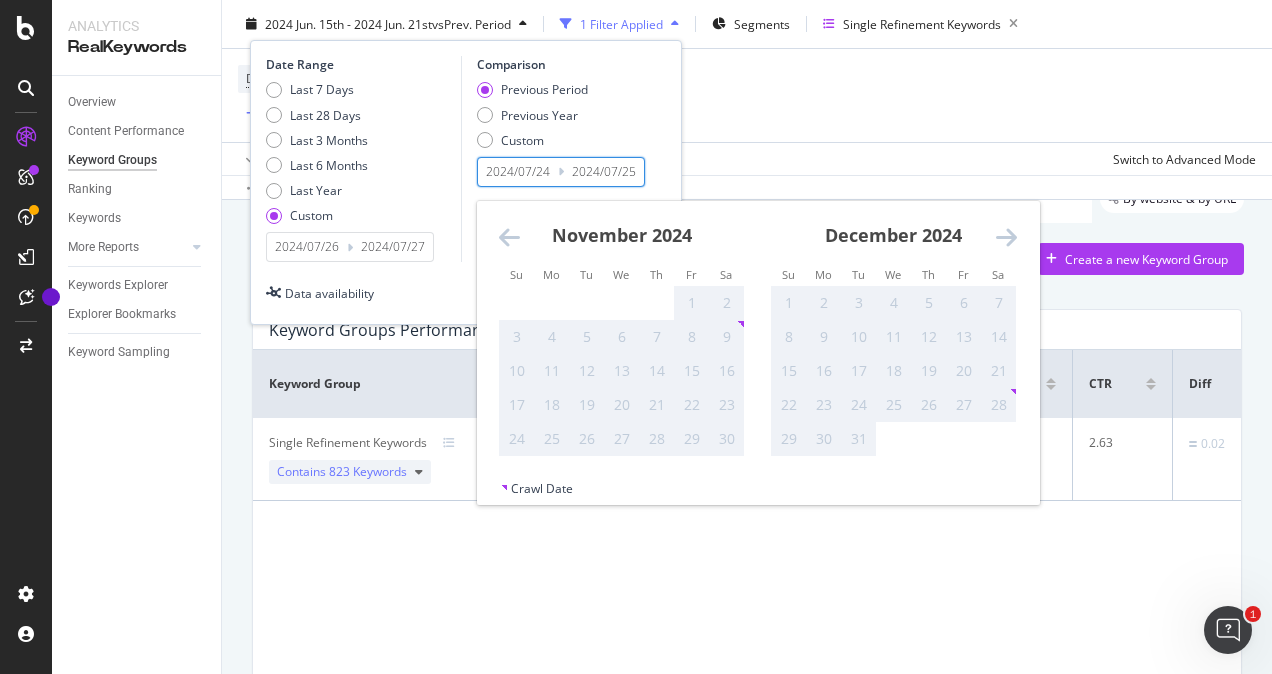 click at bounding box center [1006, 237] 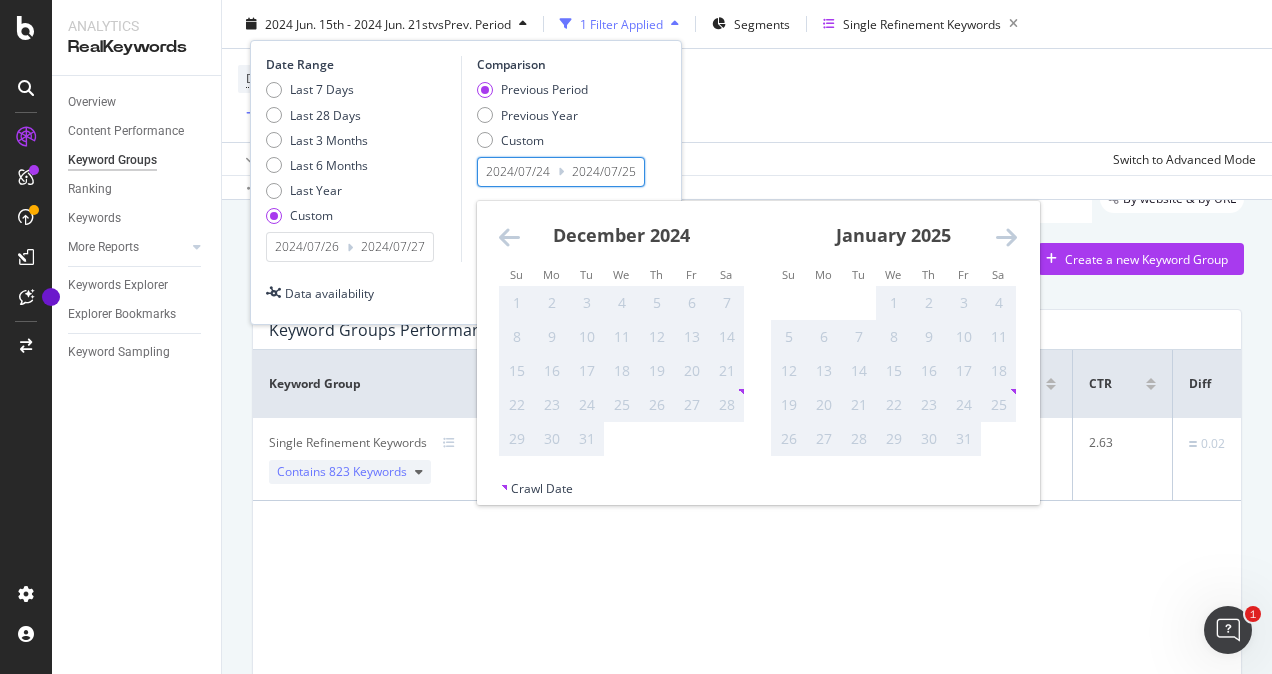 click at bounding box center [1006, 237] 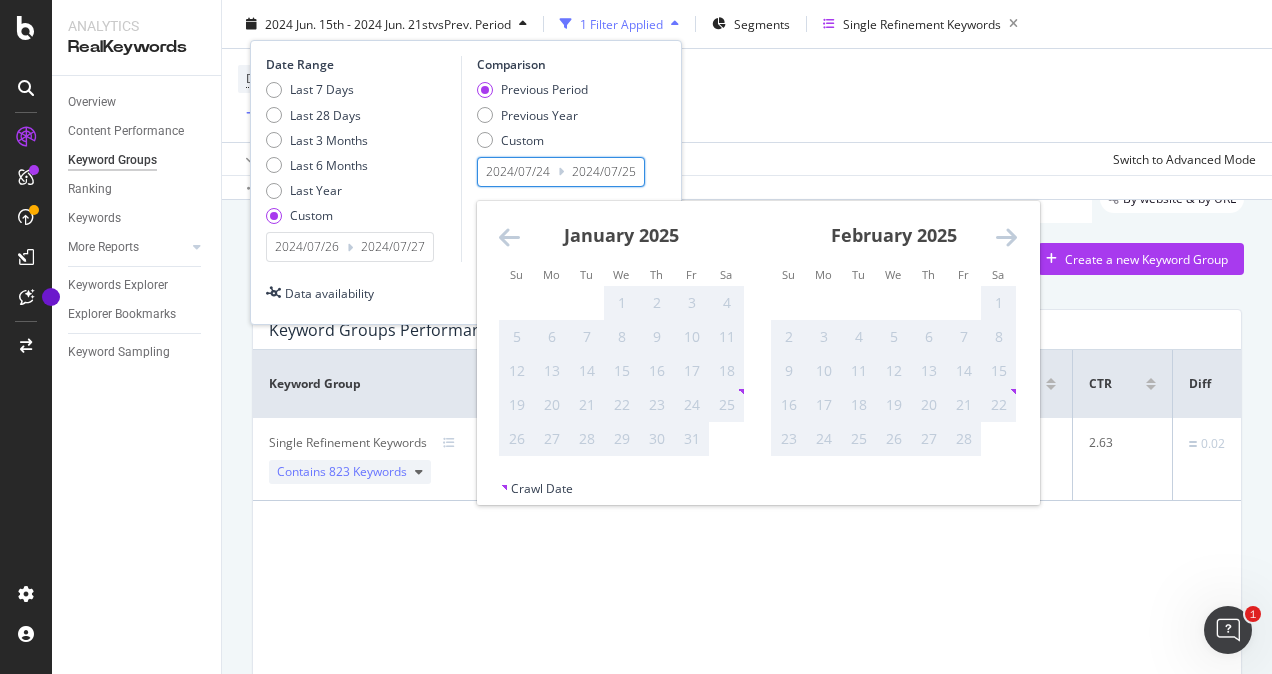 click at bounding box center [1006, 237] 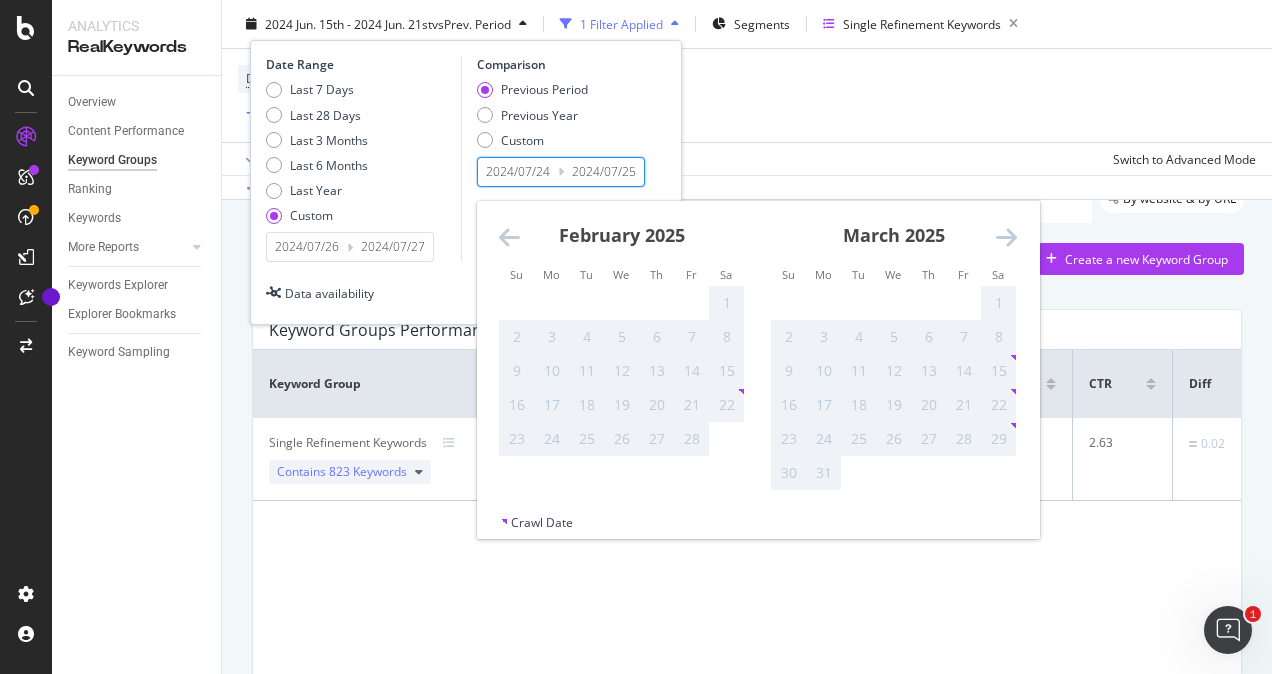 click at bounding box center (1006, 237) 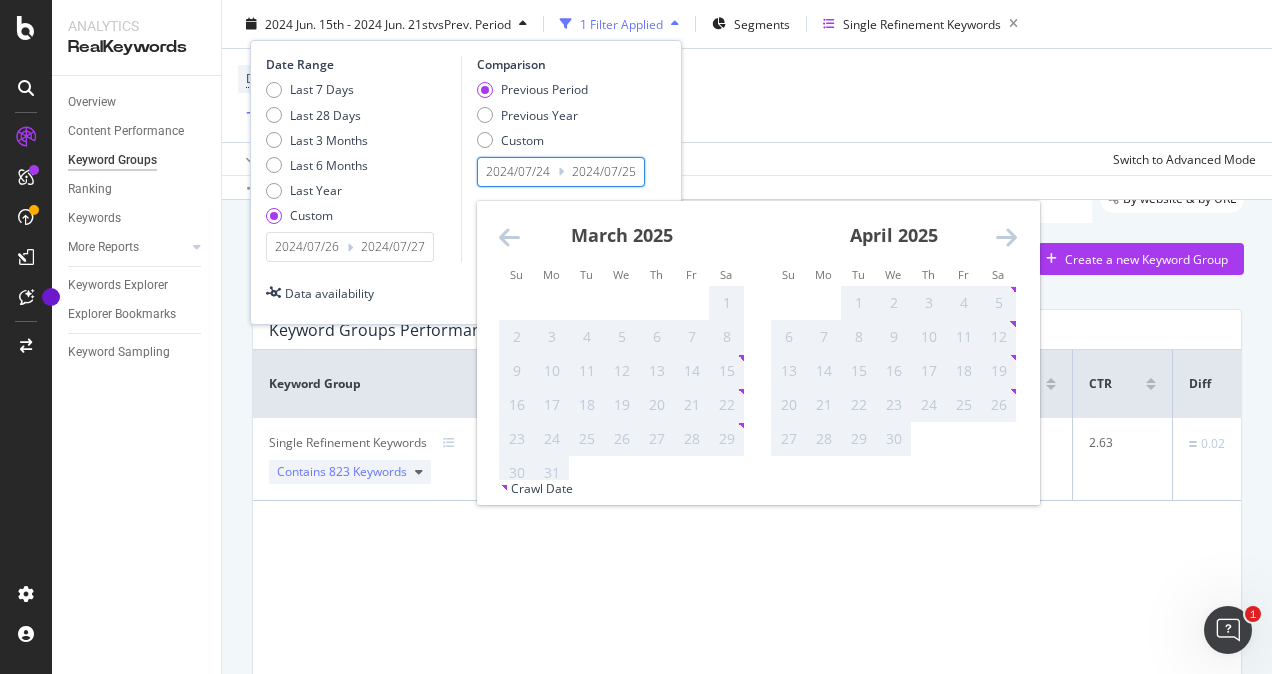 click at bounding box center [1006, 237] 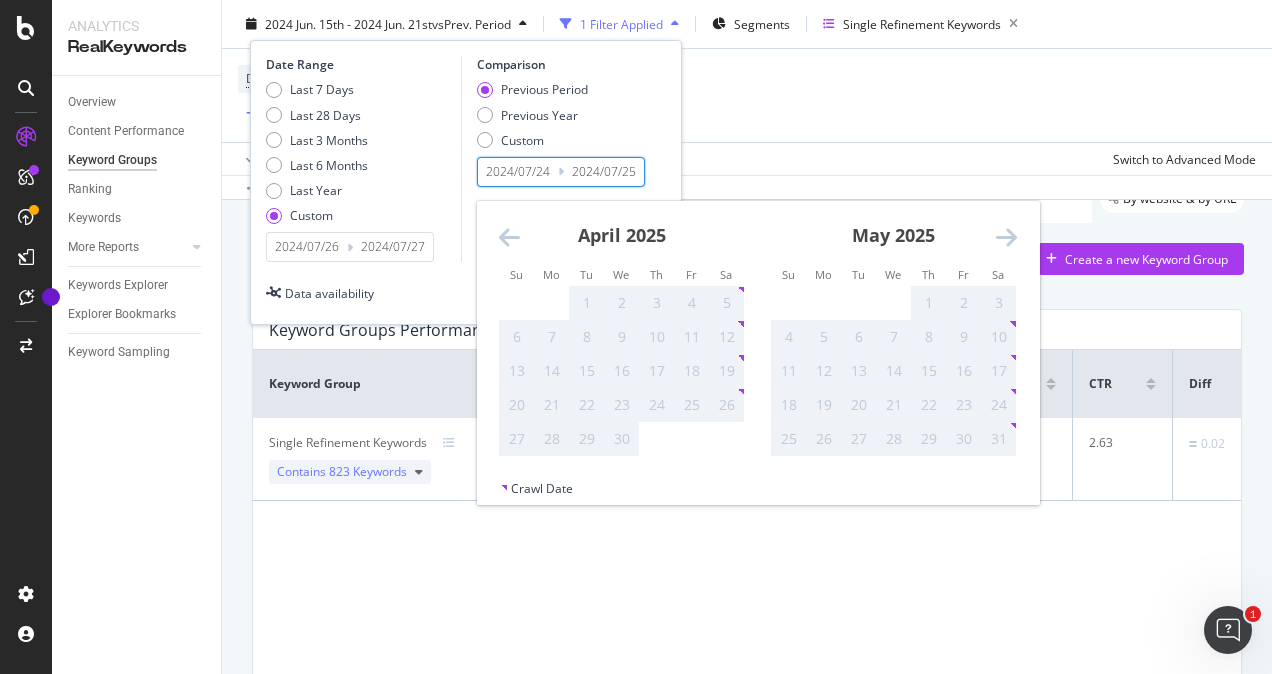 click at bounding box center (1006, 237) 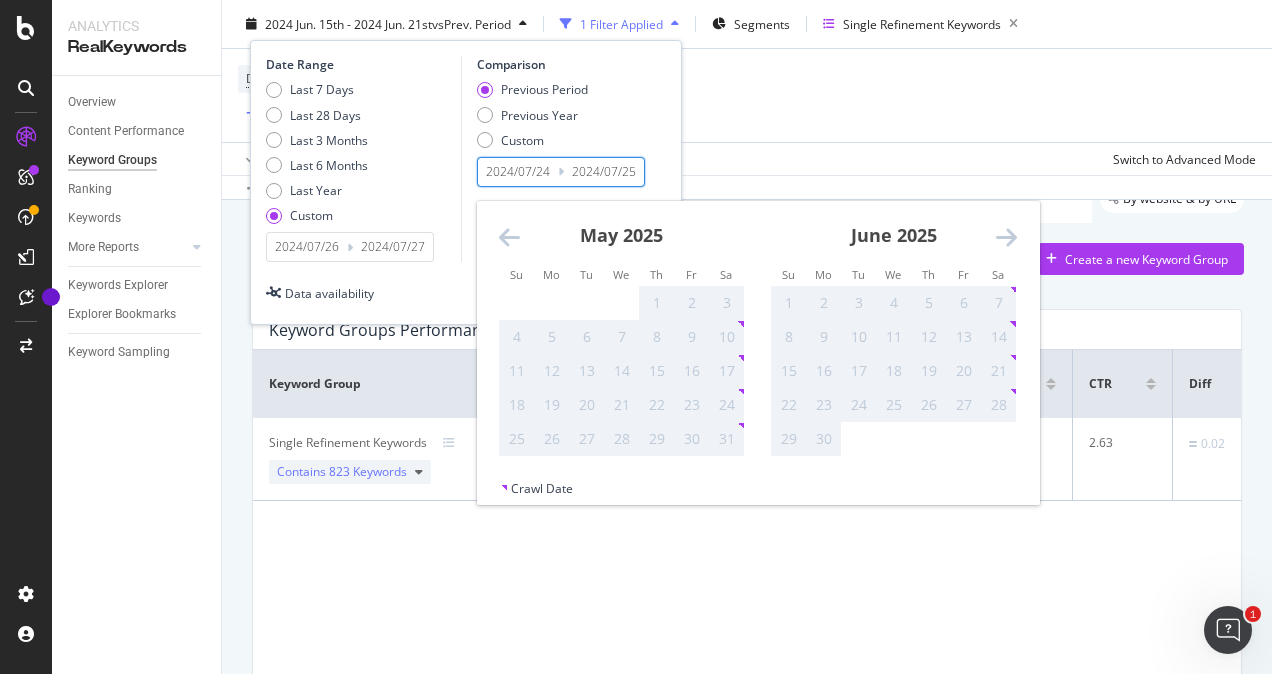 click at bounding box center (1006, 237) 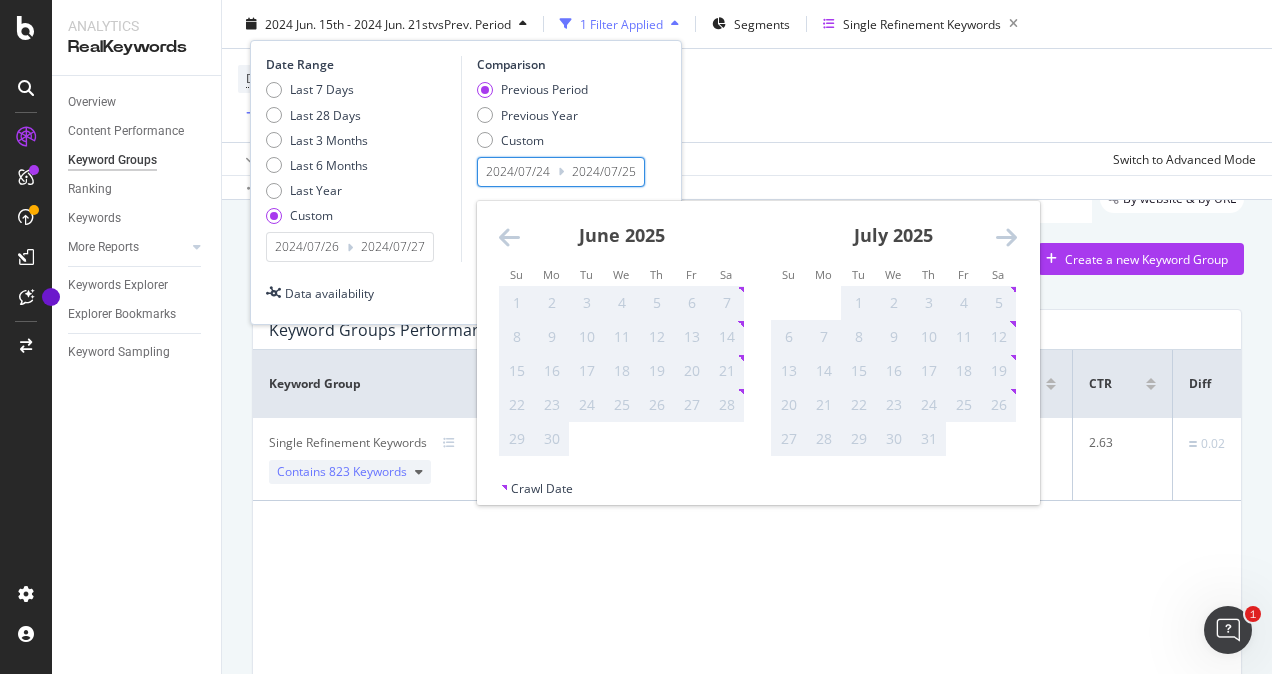 click at bounding box center [1006, 237] 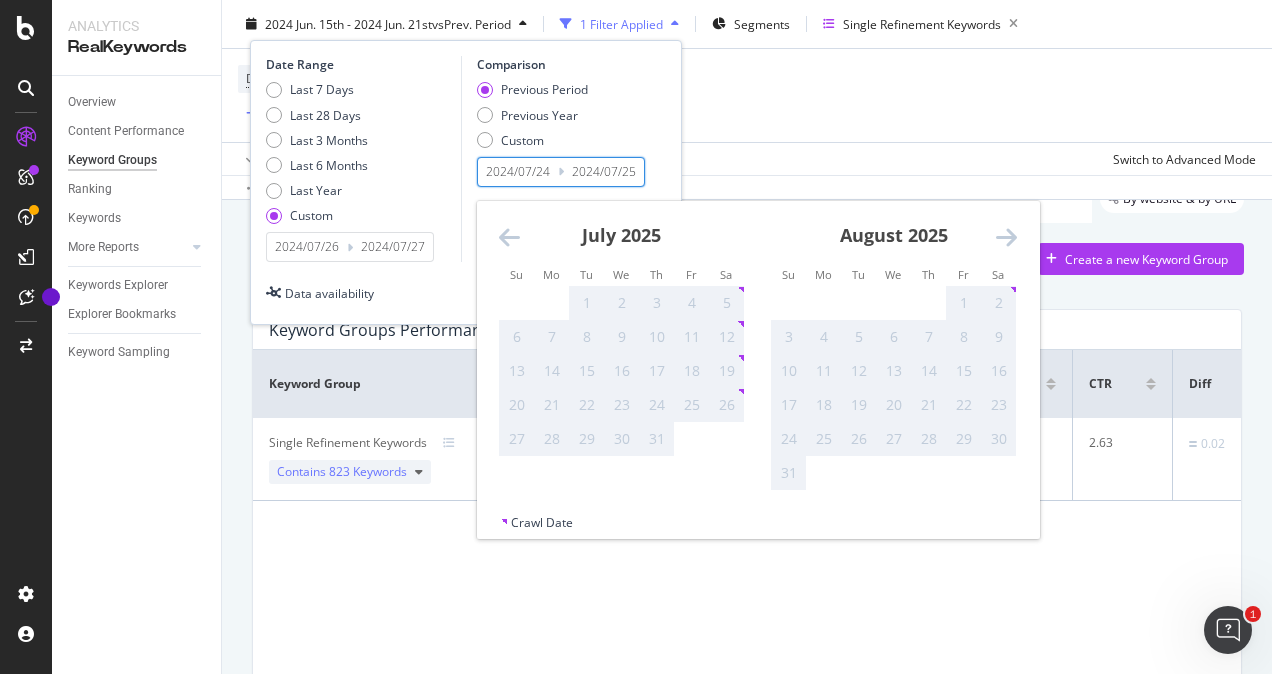 click at bounding box center (509, 237) 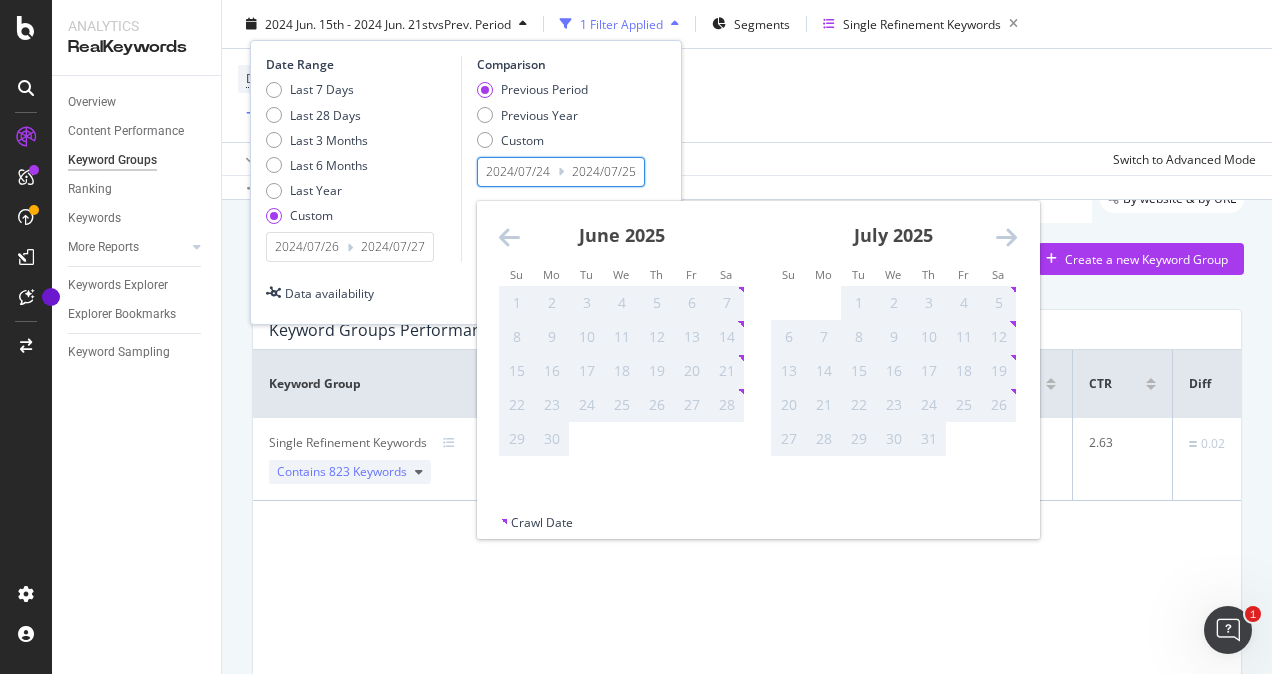 click at bounding box center [509, 237] 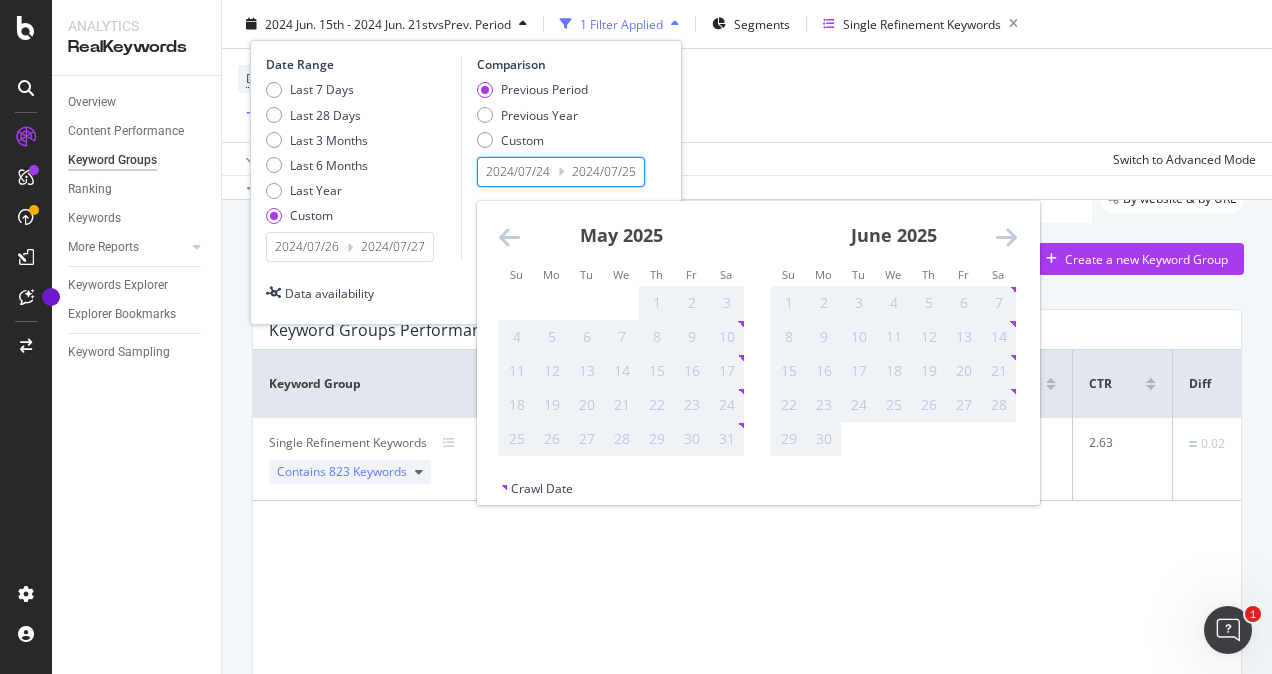 click at bounding box center [509, 237] 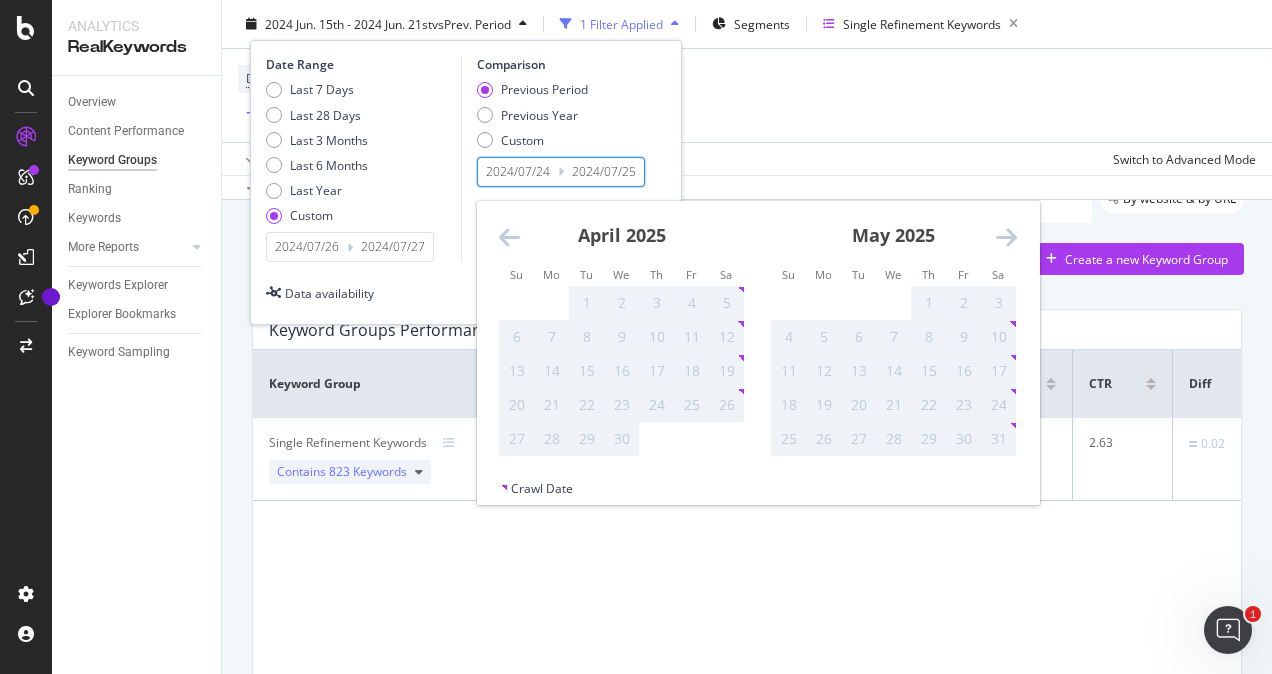 click at bounding box center (509, 237) 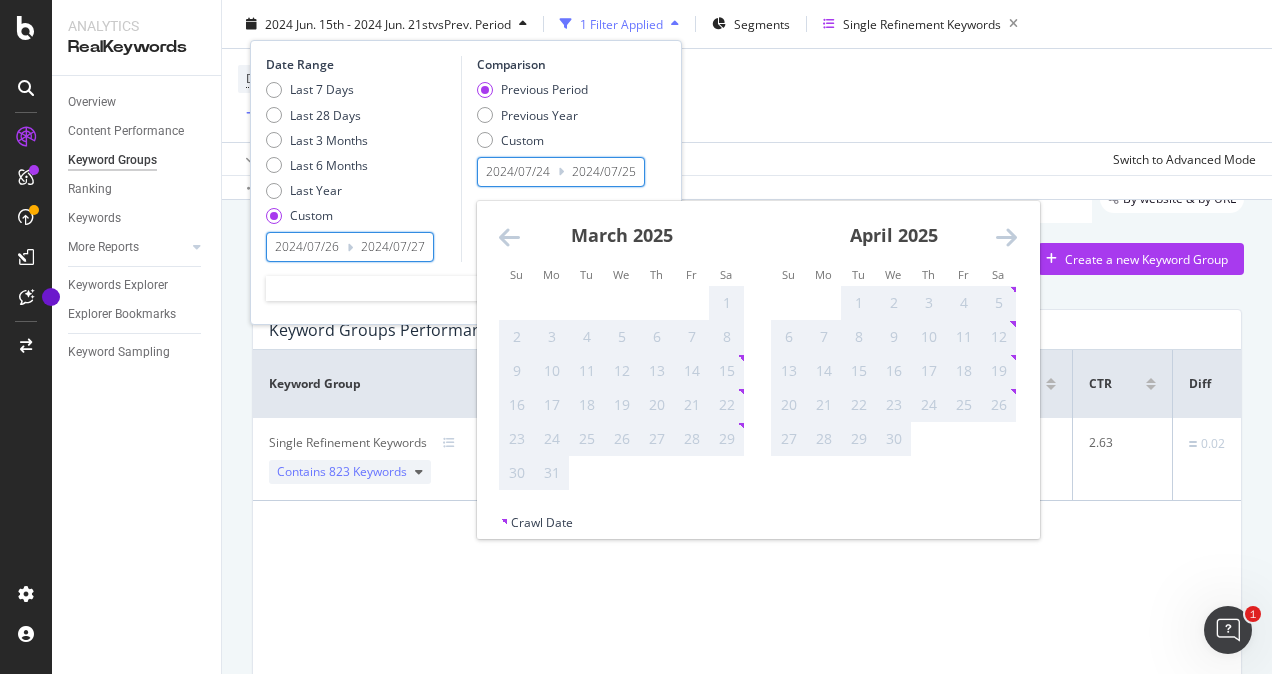 click on "2024/07/26" at bounding box center [307, 247] 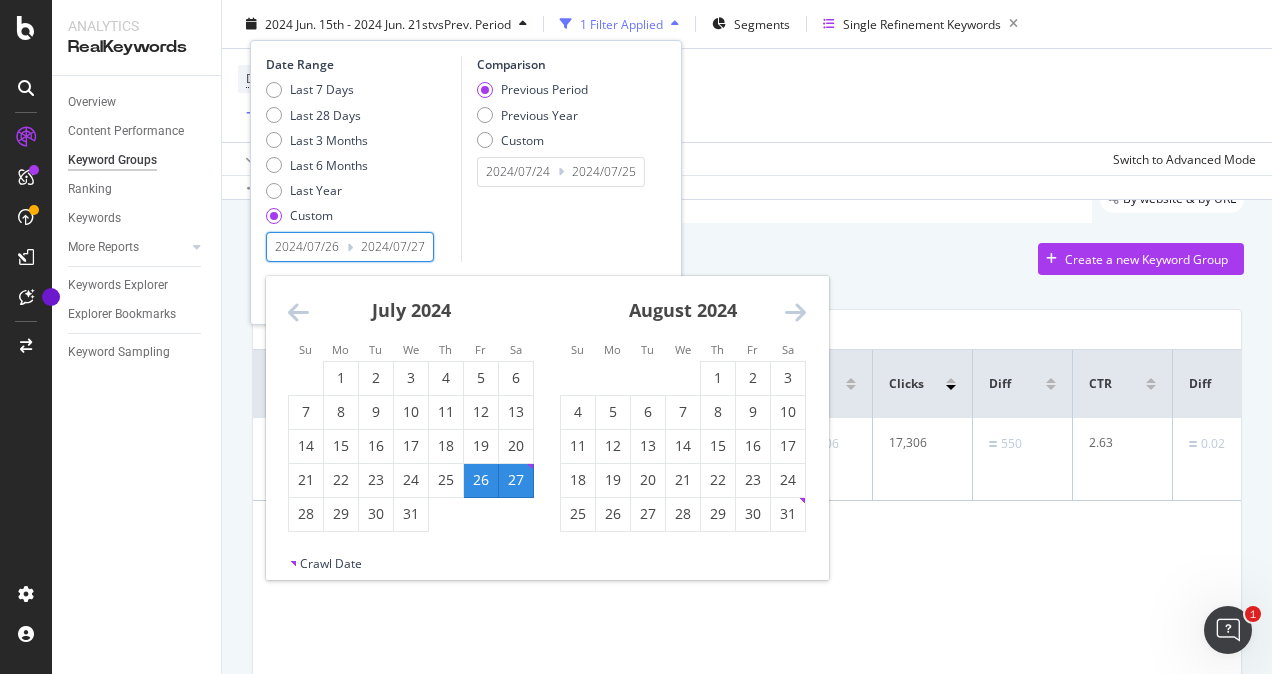 click at bounding box center (795, 312) 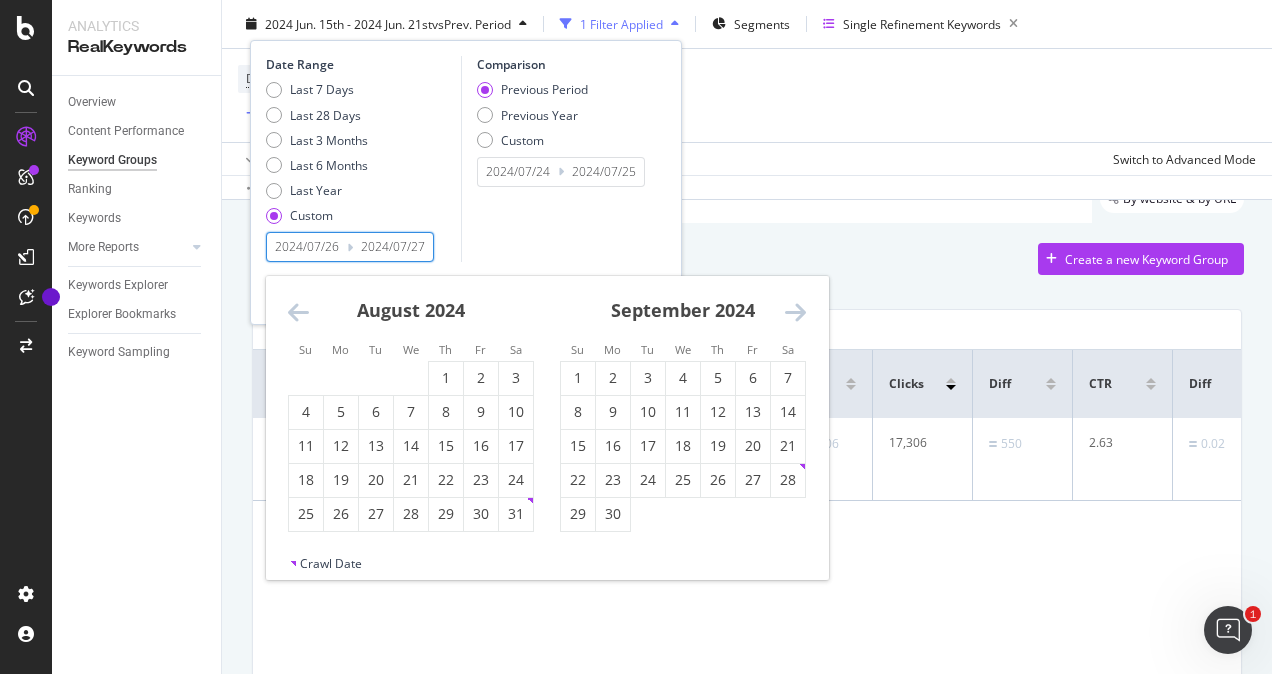 click at bounding box center [795, 312] 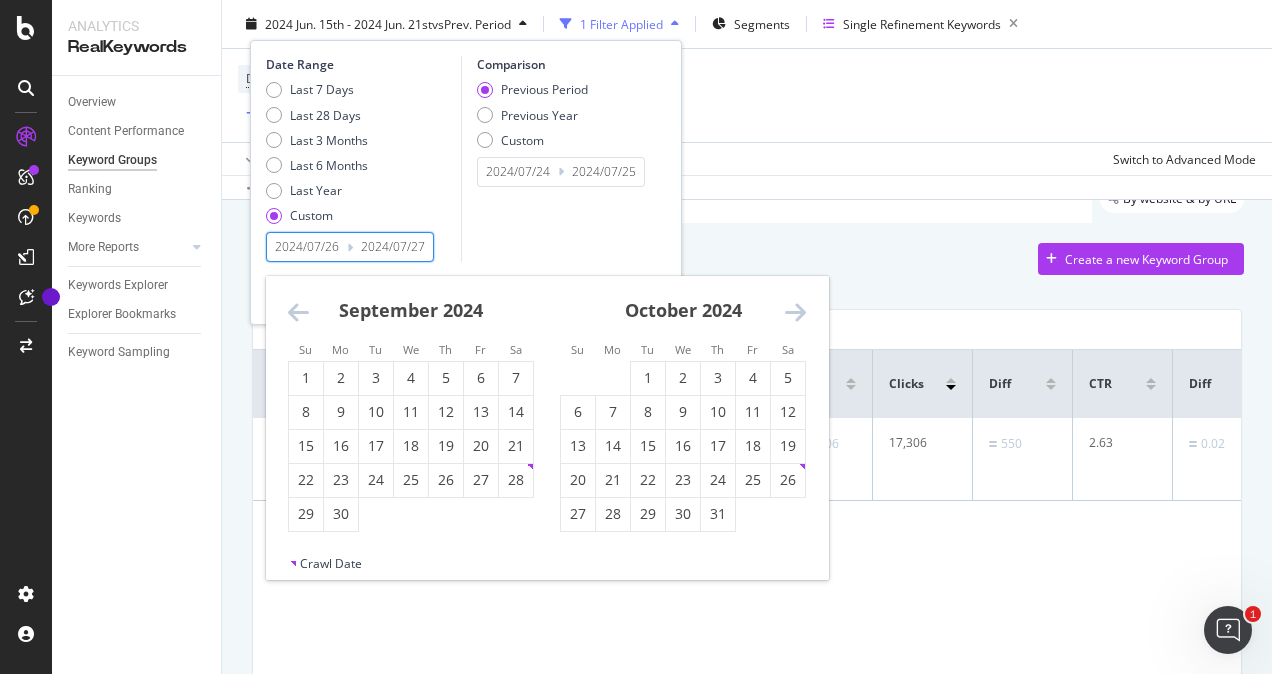 click at bounding box center (795, 312) 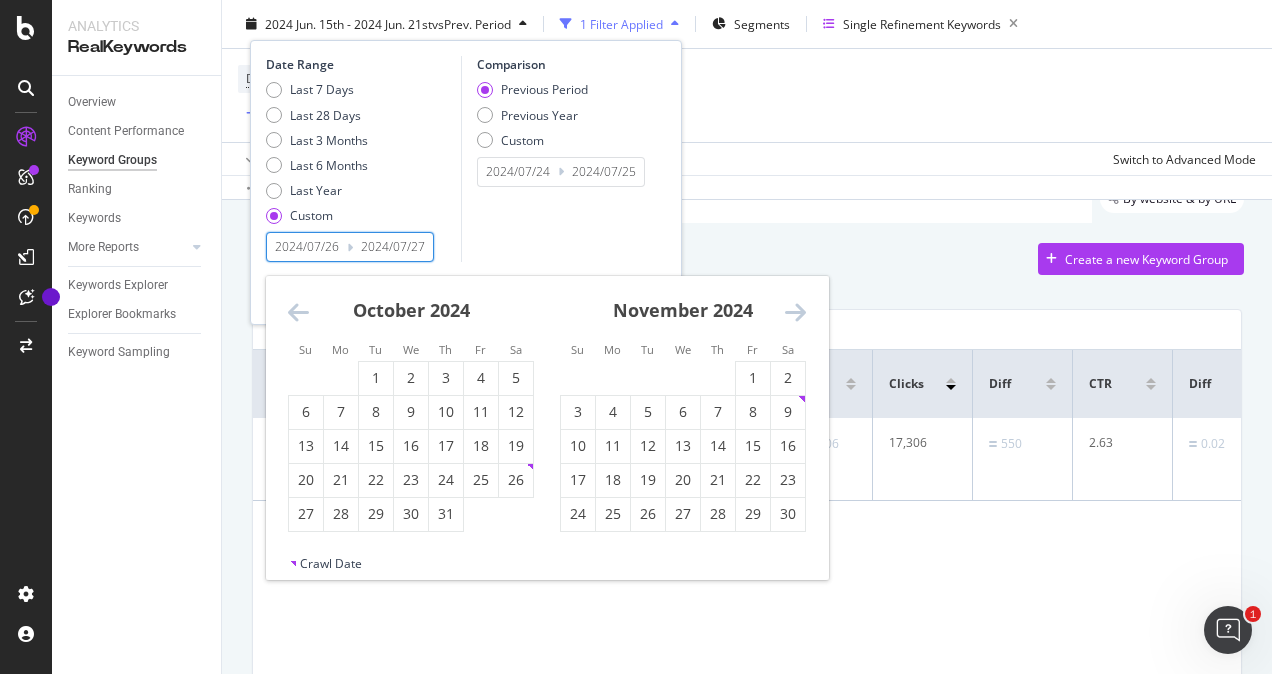 click at bounding box center [795, 312] 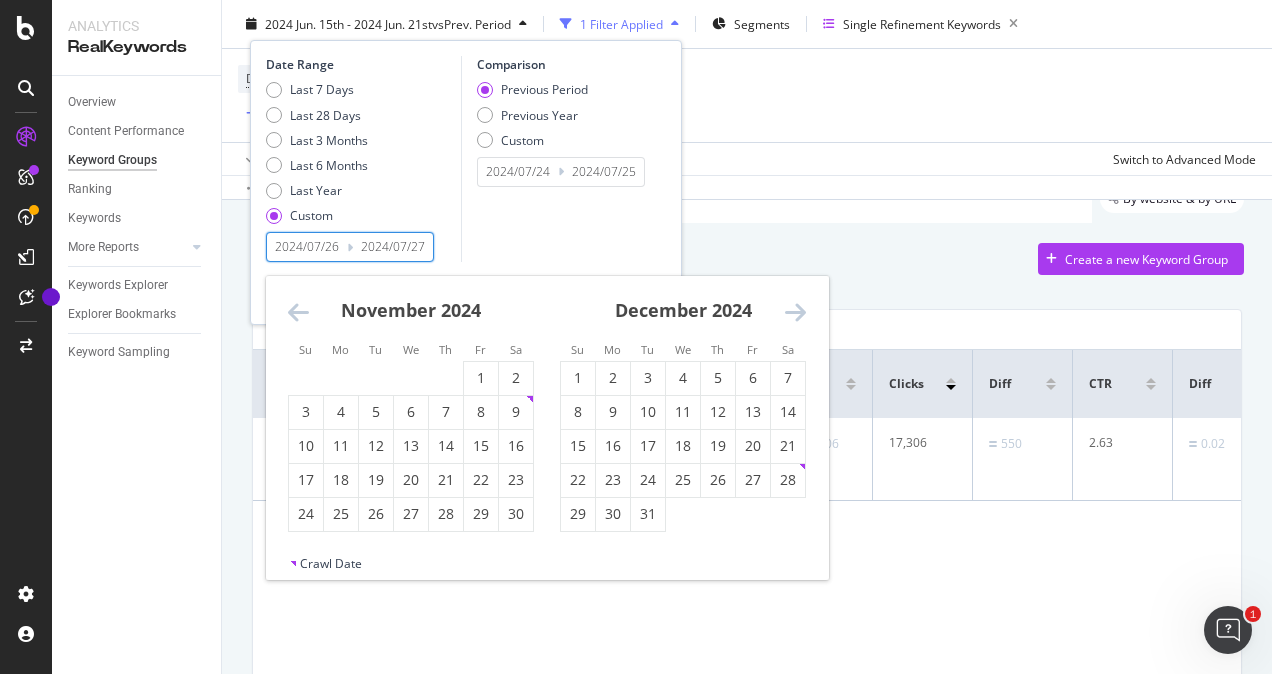 click at bounding box center (795, 312) 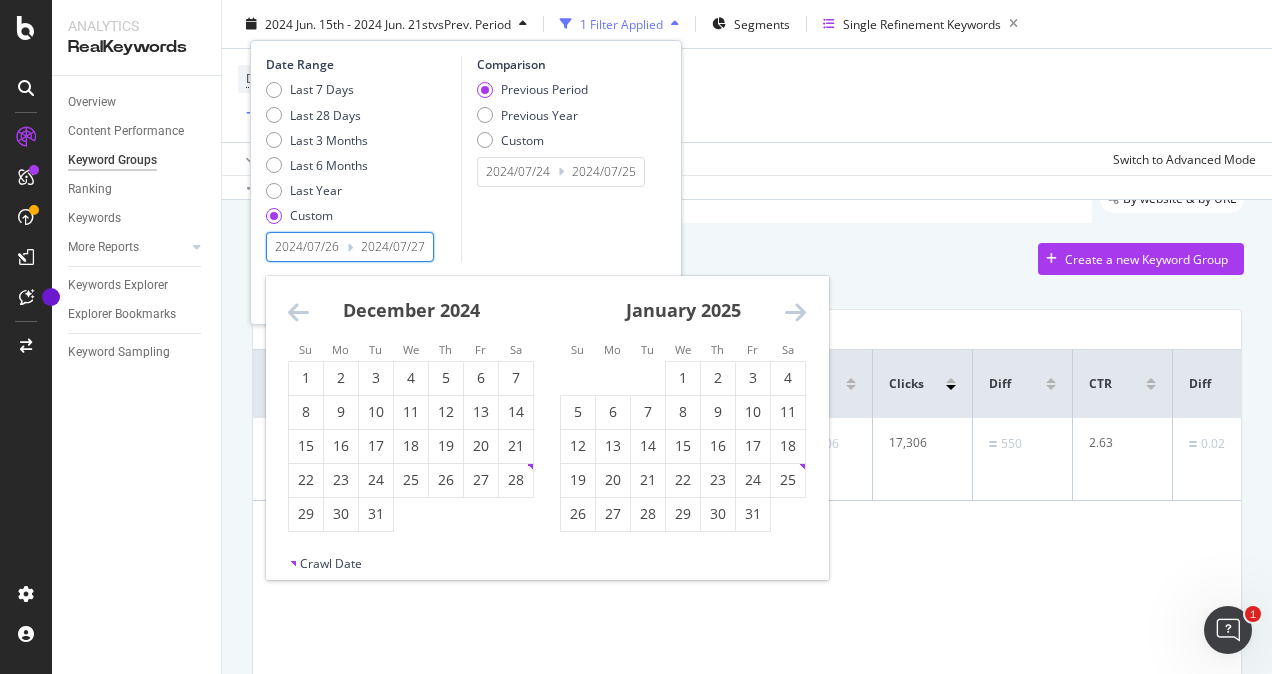 click at bounding box center [795, 312] 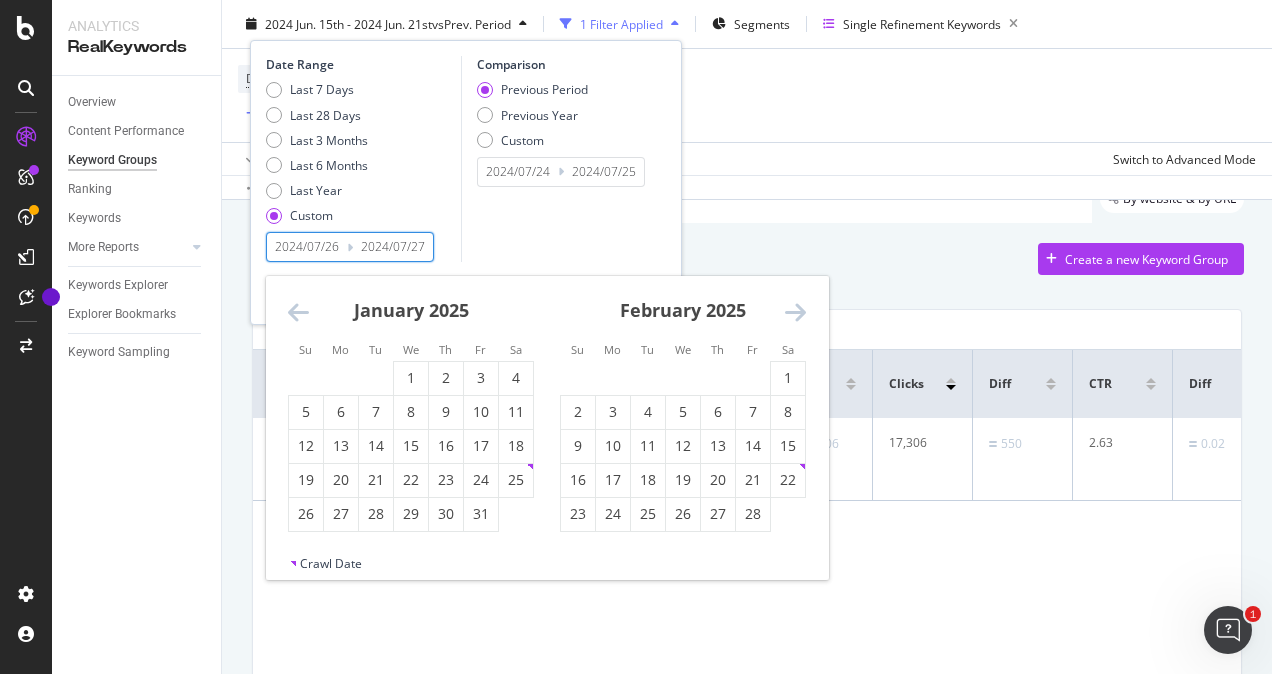 click at bounding box center [795, 312] 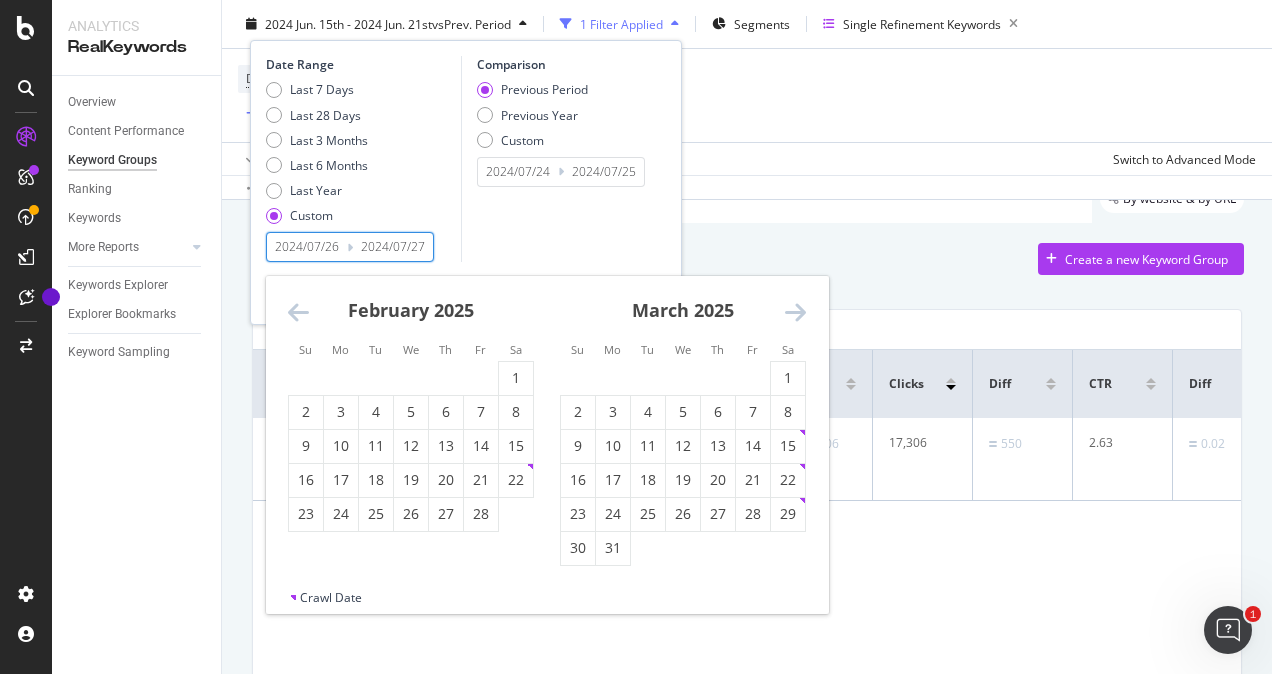 click at bounding box center (795, 312) 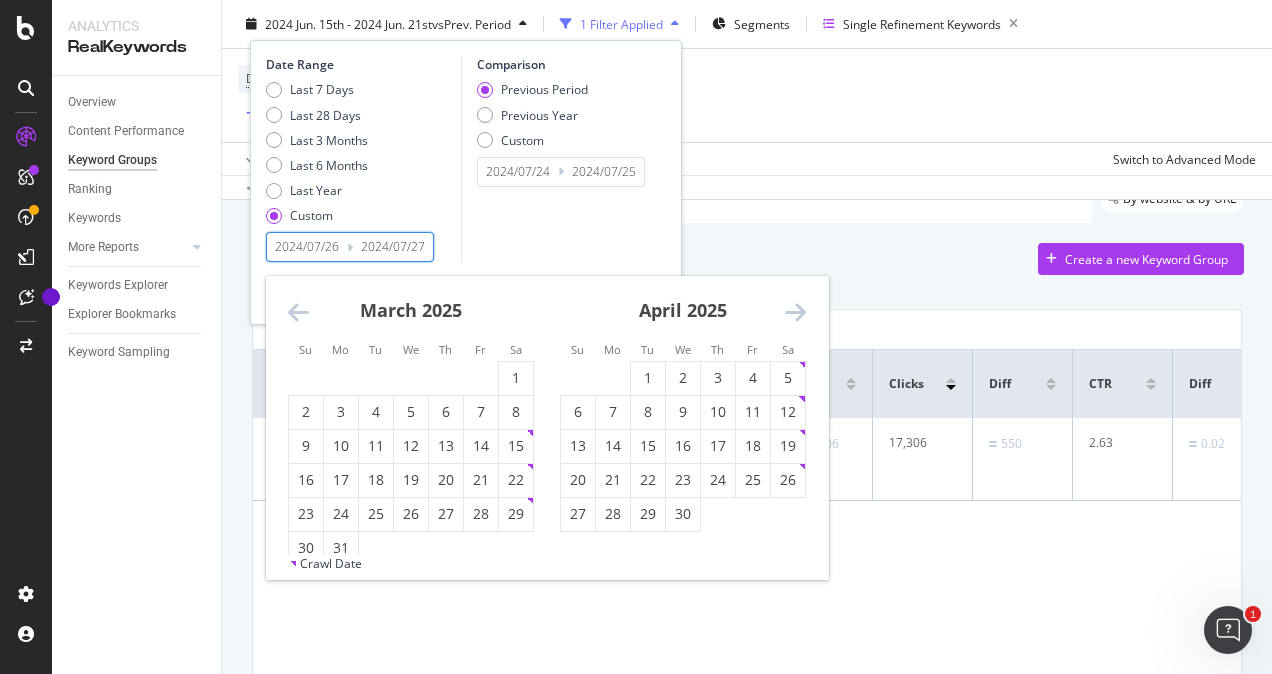 click at bounding box center (795, 312) 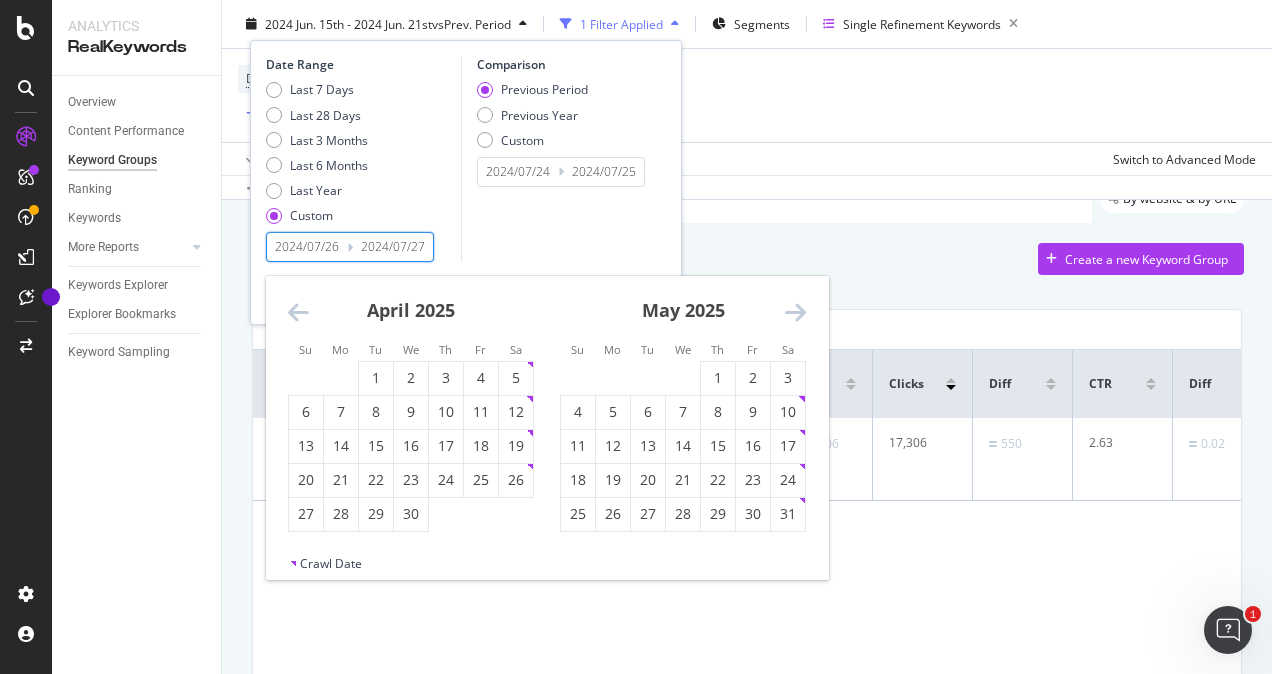 click at bounding box center [795, 312] 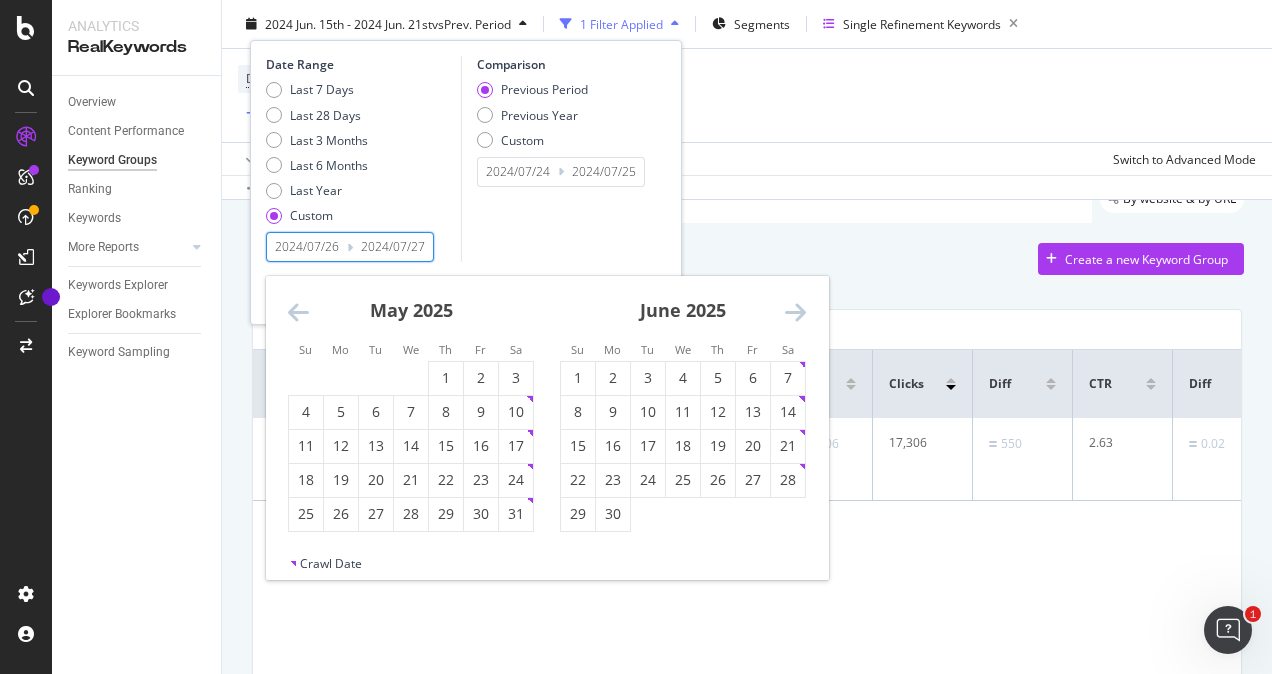 click at bounding box center (795, 312) 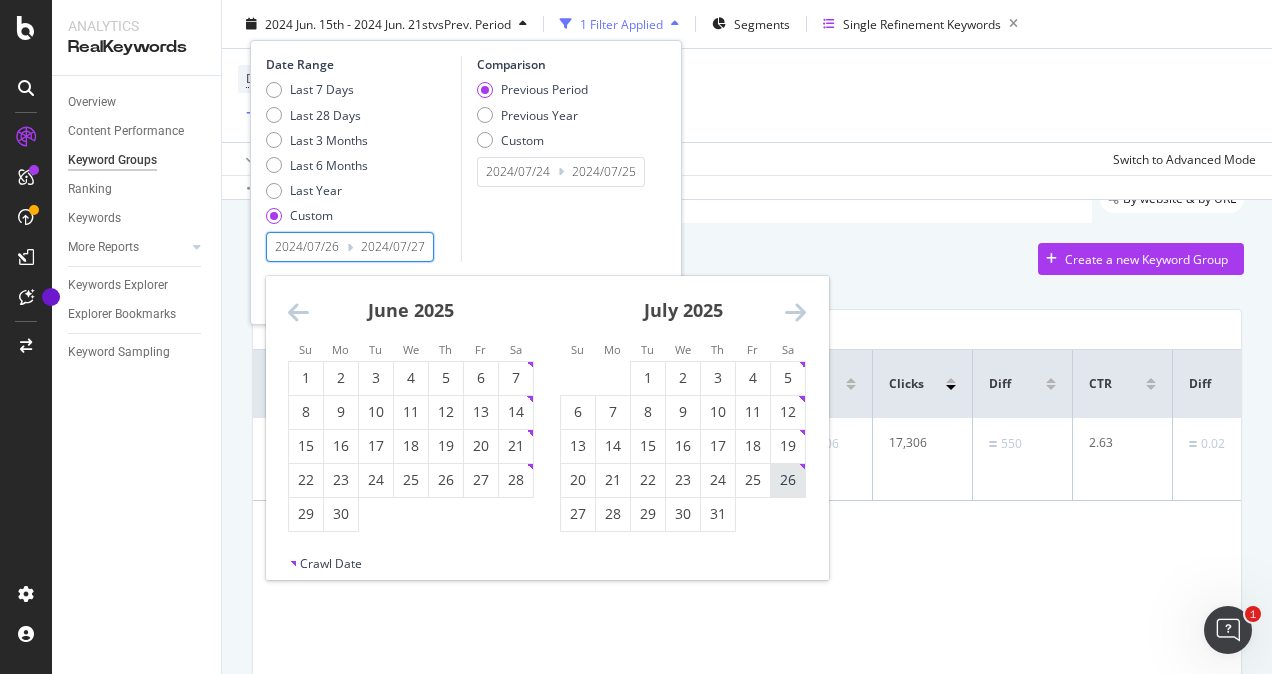 click on "26" at bounding box center [788, 480] 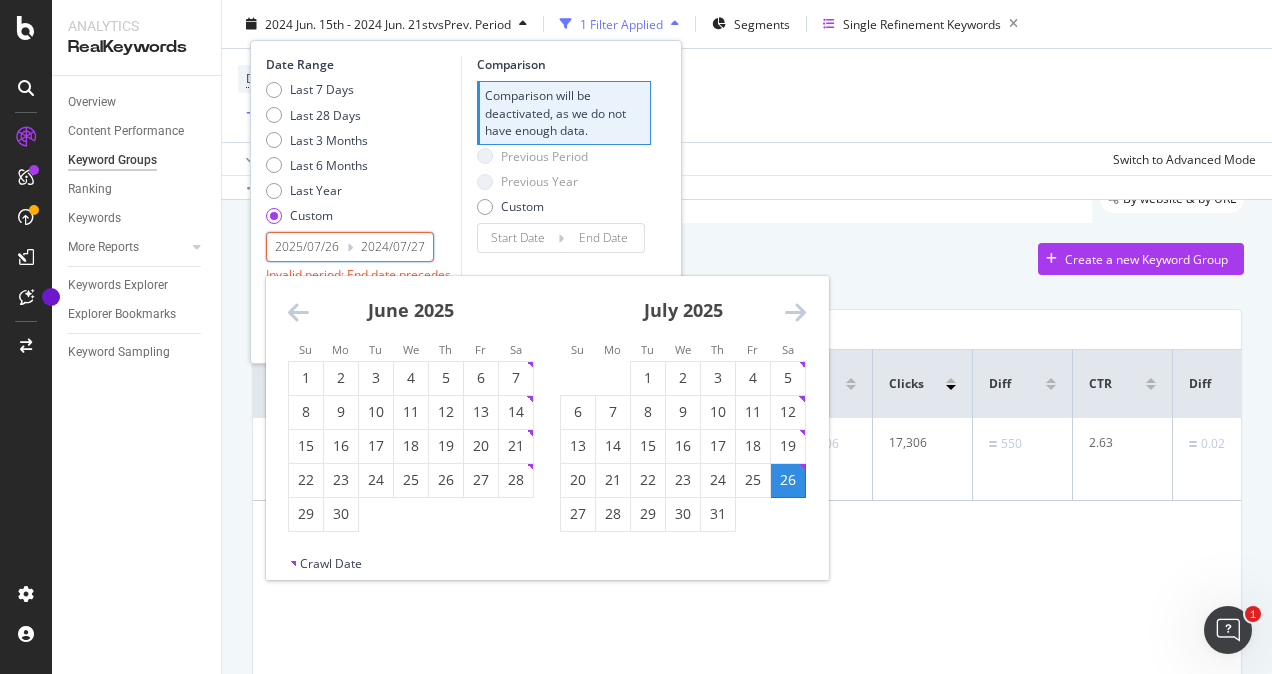 click at bounding box center [795, 312] 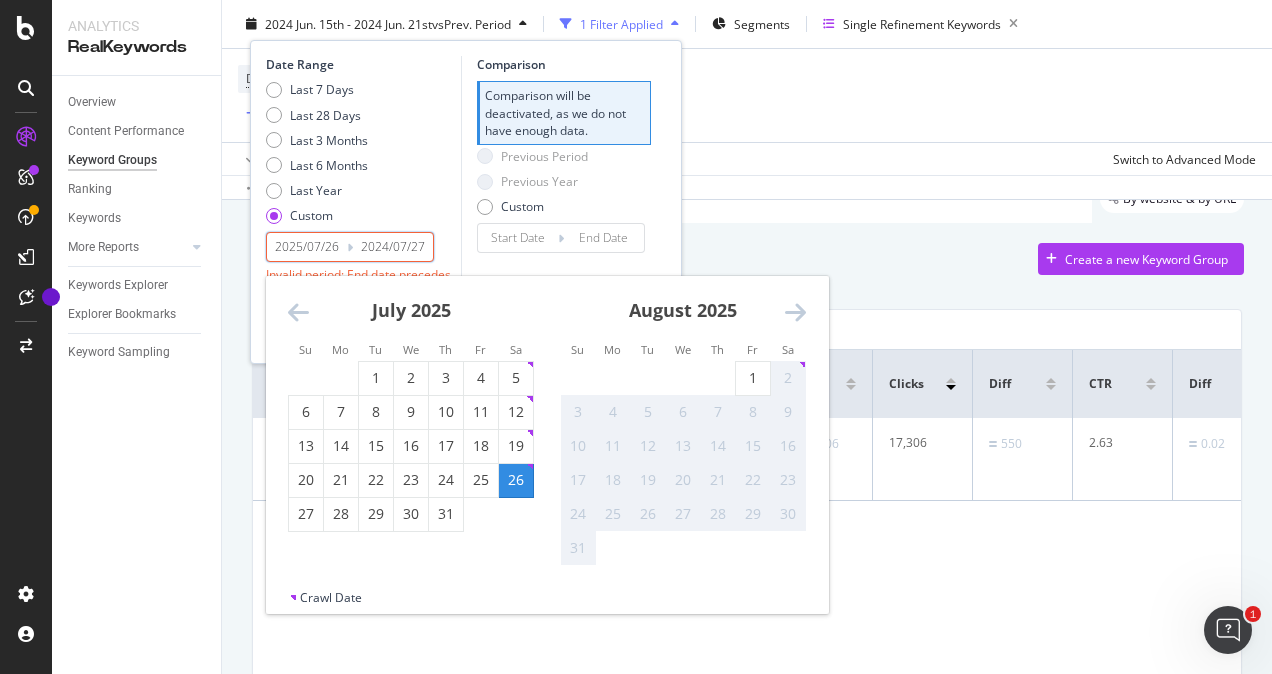 click at bounding box center (298, 312) 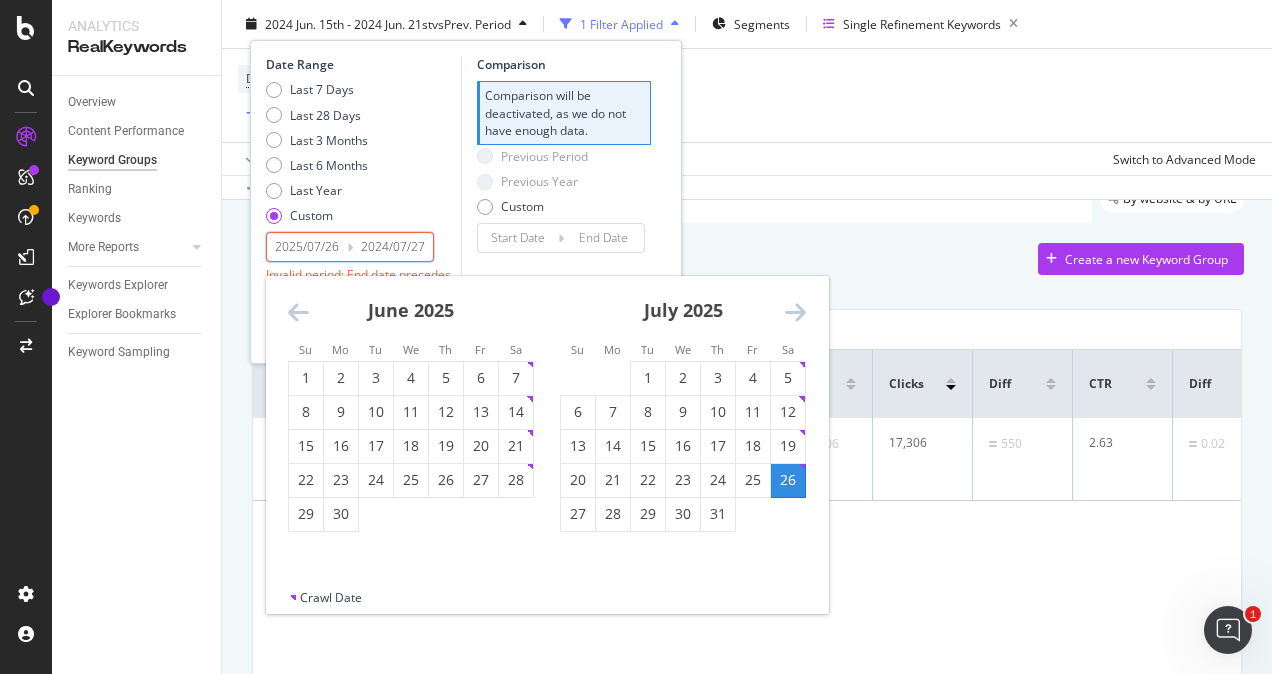 click on "Apply Clear Save Switch to Advanced Mode" at bounding box center [747, 158] 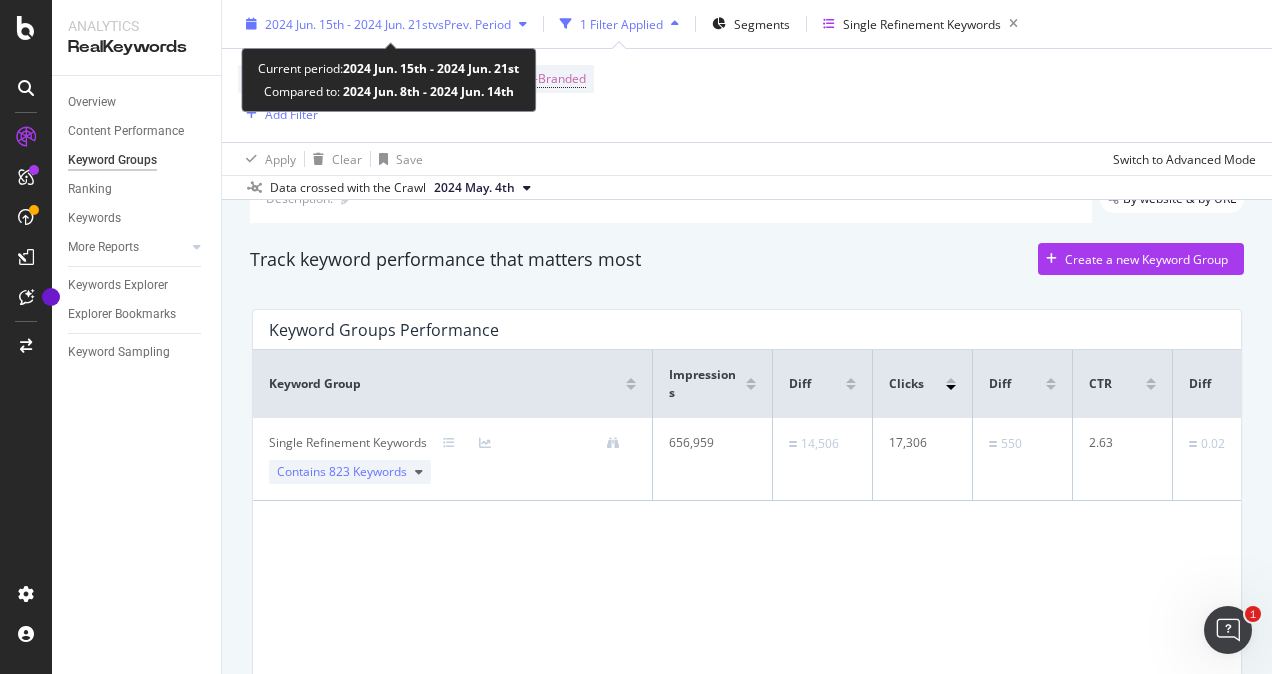 click on "2024 Jun. 15th - 2024 Jun. 21st" at bounding box center (348, 23) 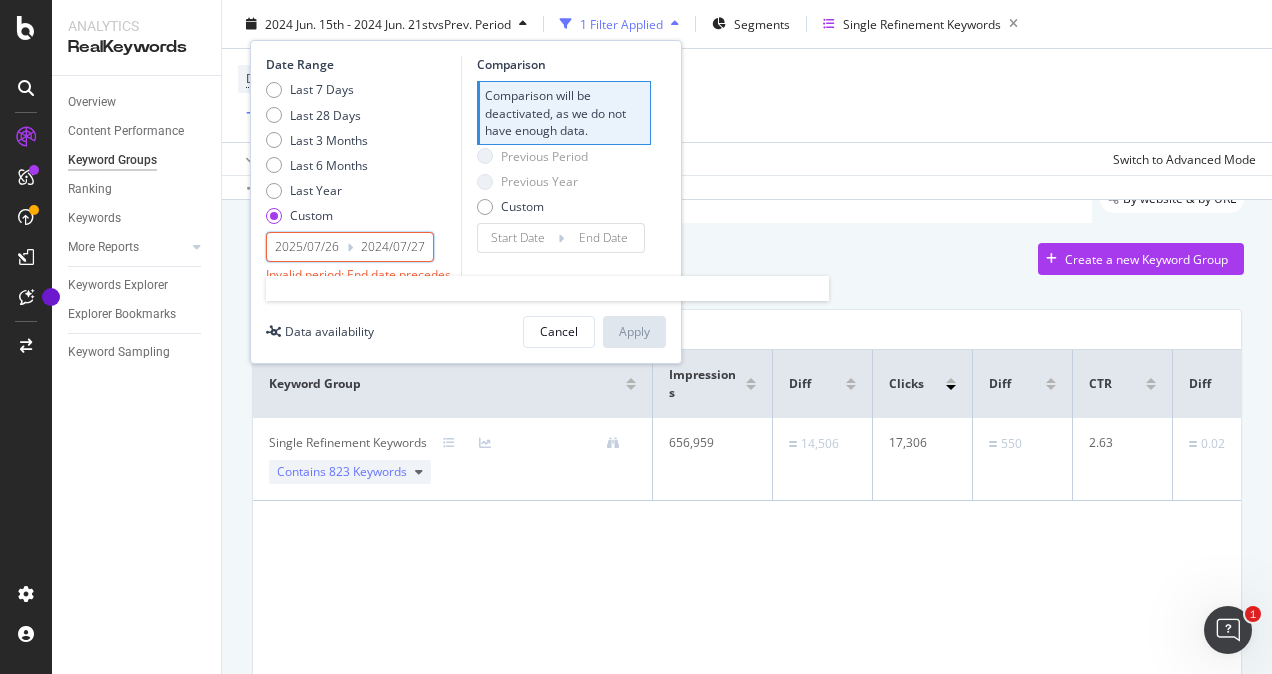 click on "2025/07/26" at bounding box center (307, 247) 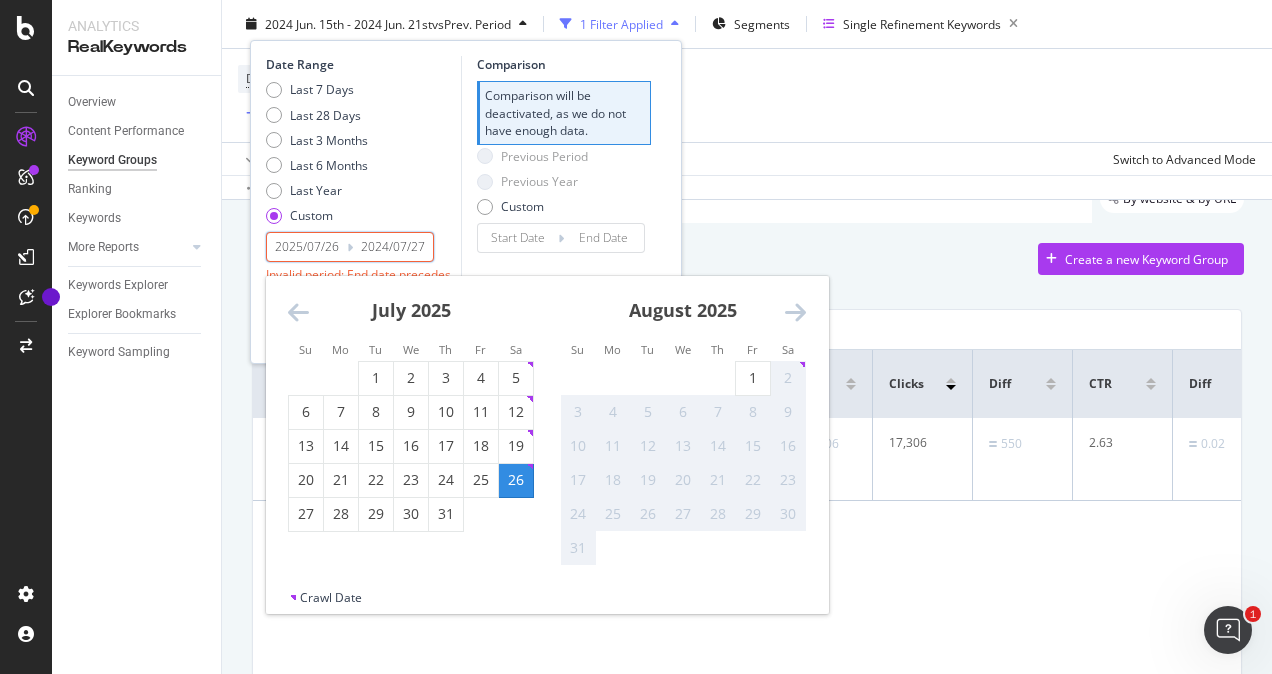 click on "26" at bounding box center [516, 480] 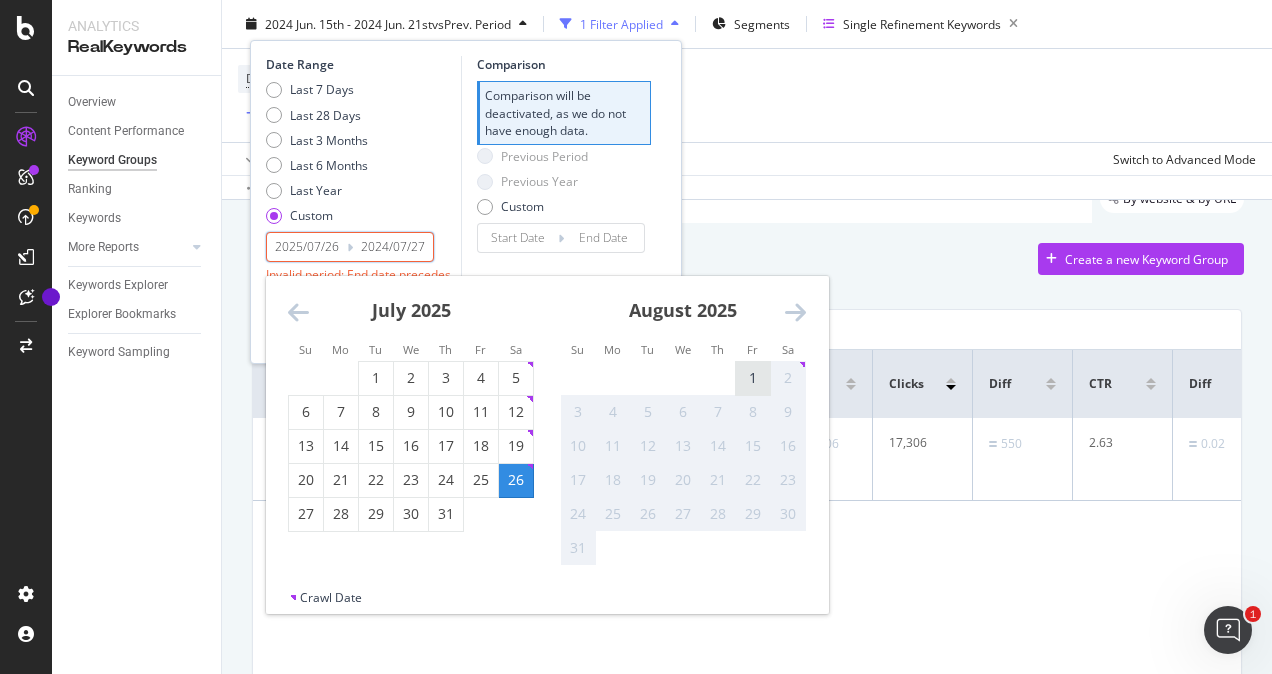 click on "1" at bounding box center (753, 378) 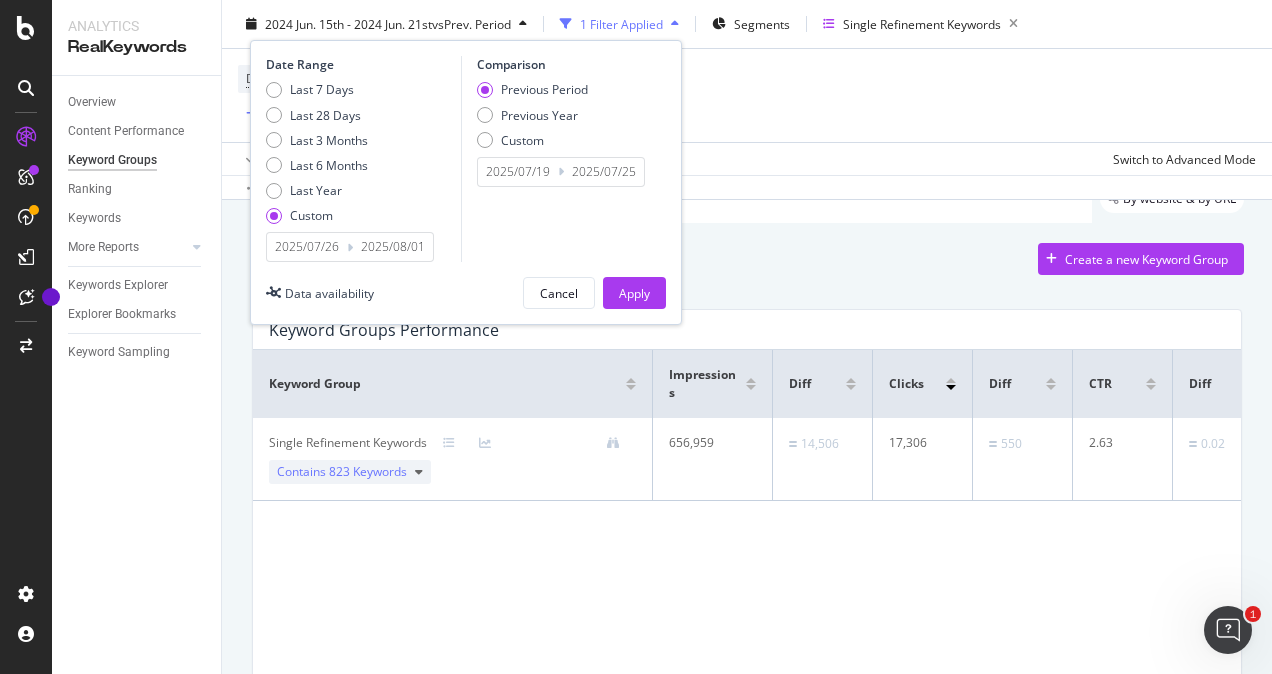 click on "2025/07/19" at bounding box center (518, 172) 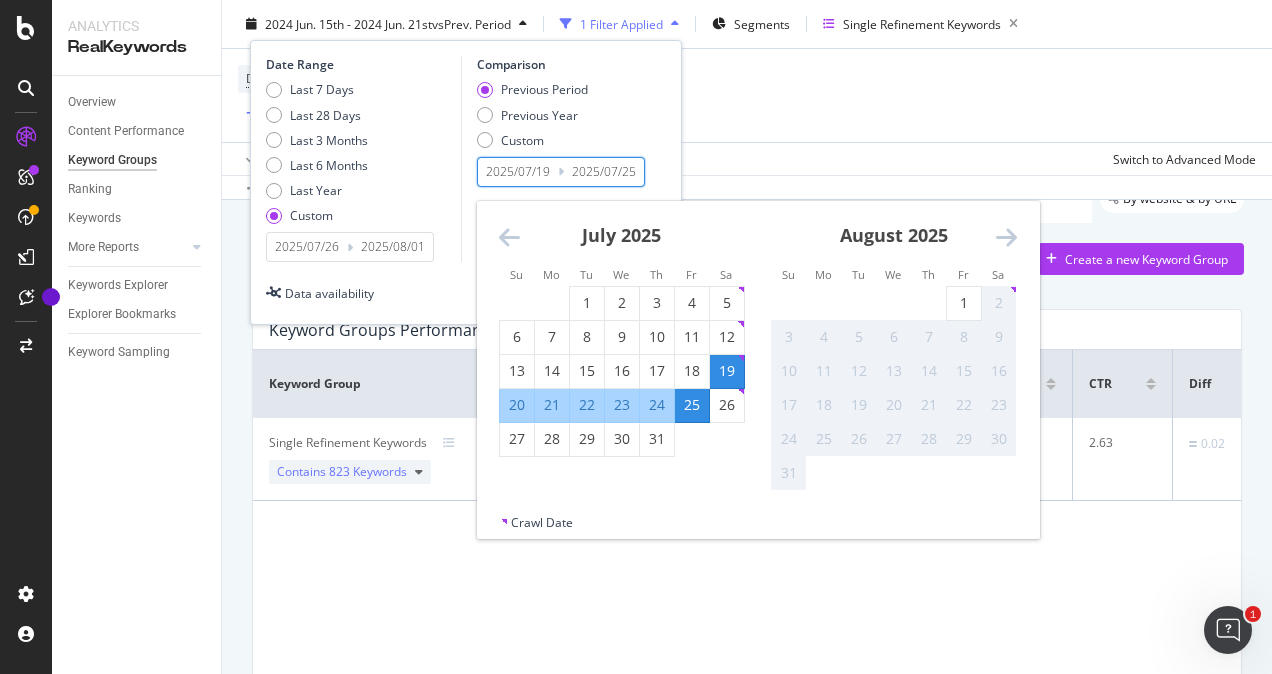 click at bounding box center (509, 237) 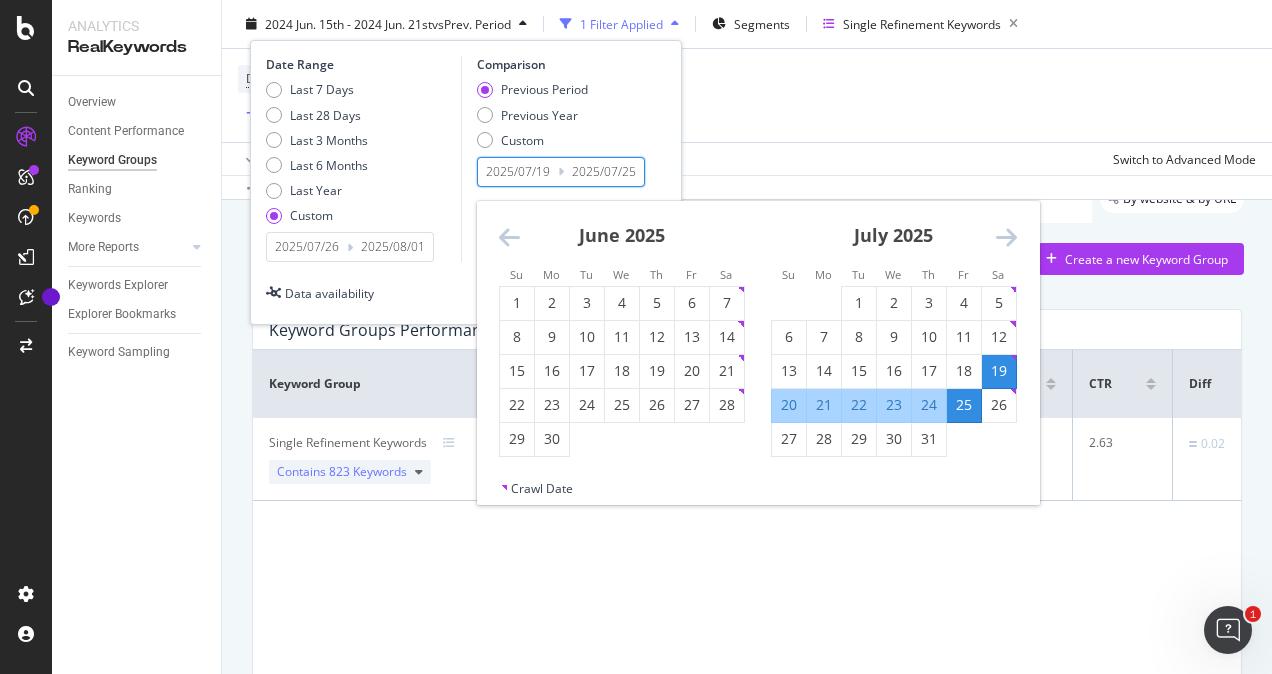 click at bounding box center [509, 237] 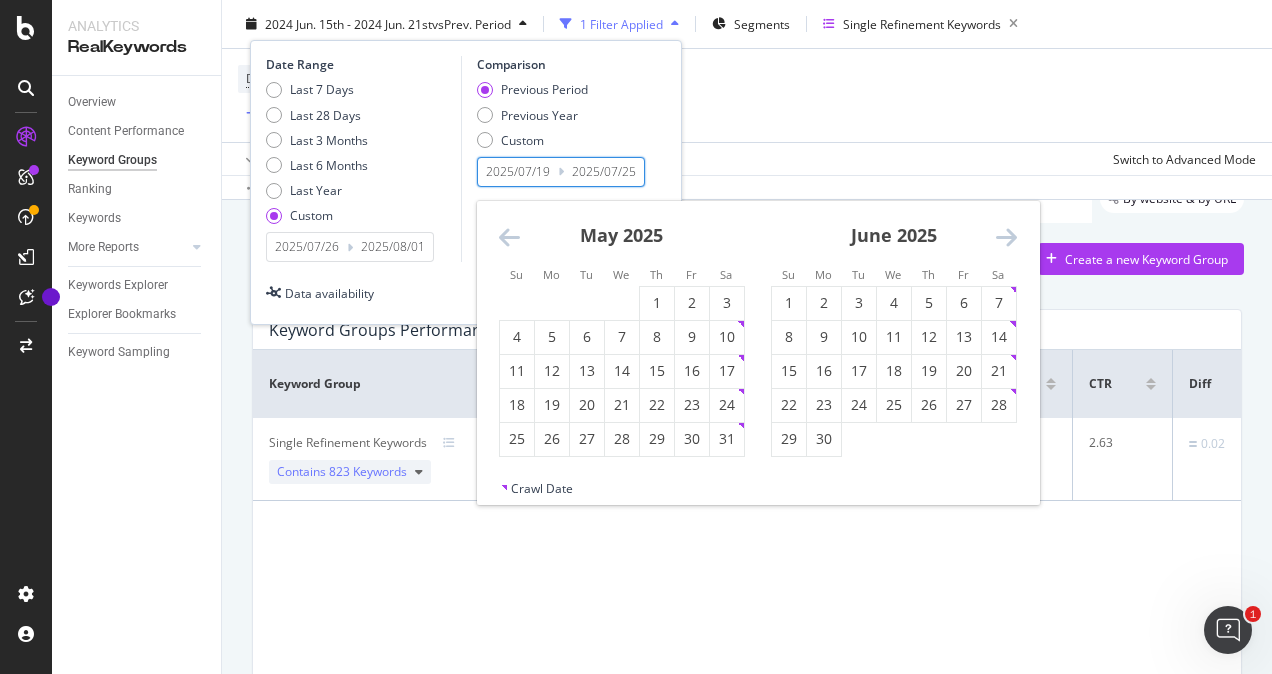 click at bounding box center (509, 237) 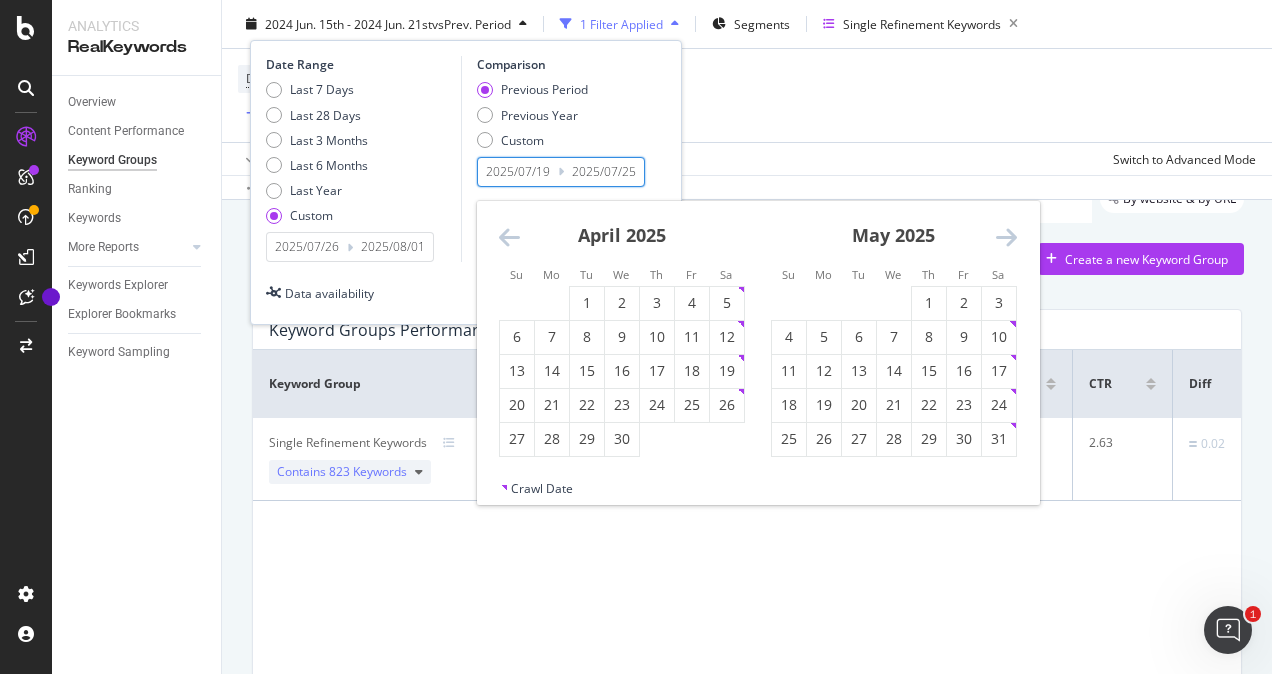 click at bounding box center (509, 237) 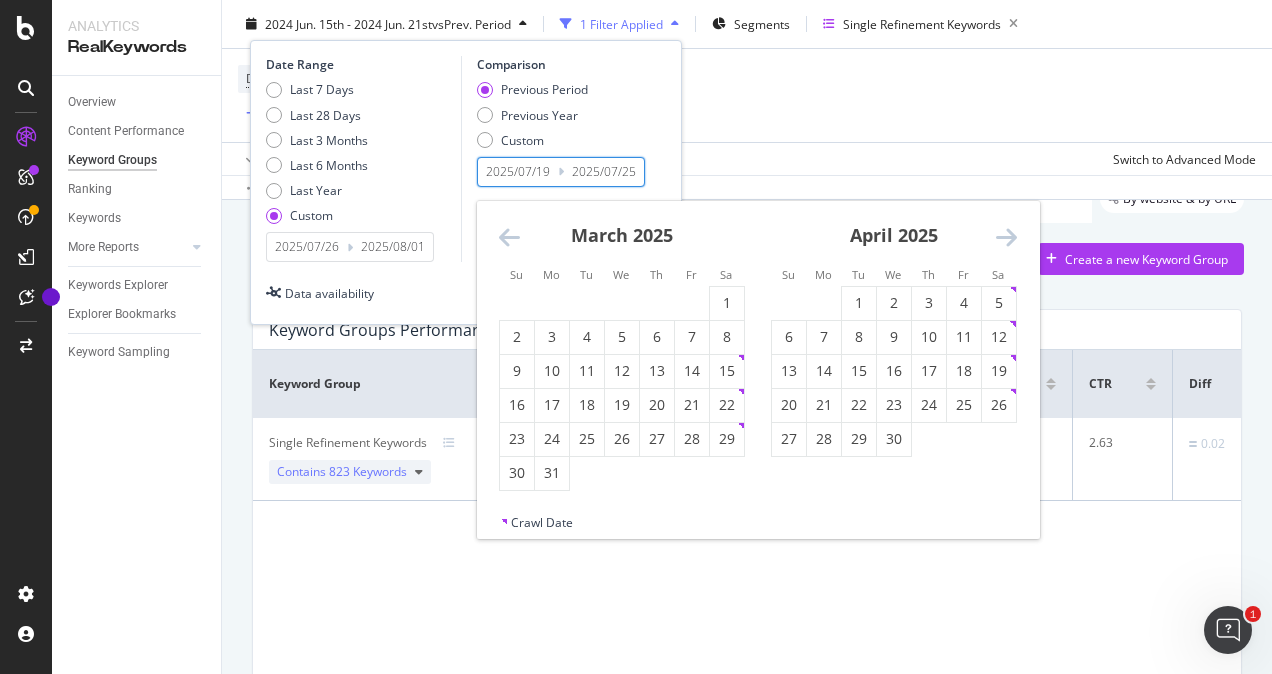 click at bounding box center [509, 237] 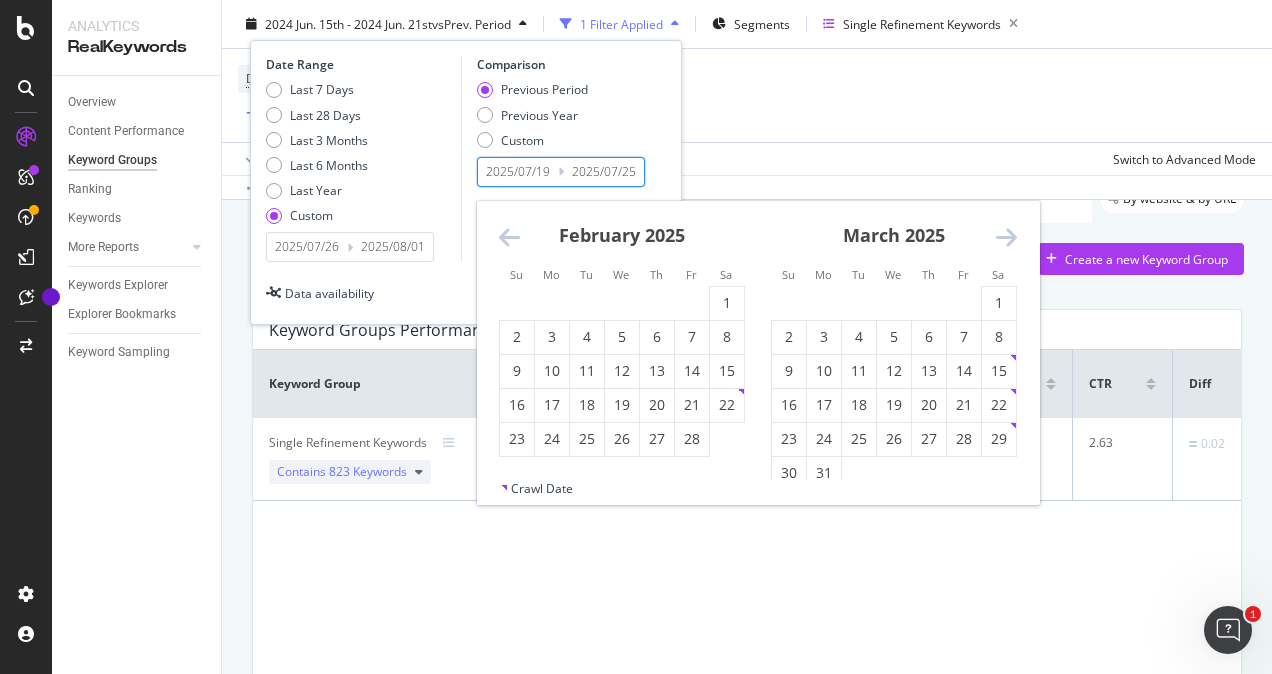 click at bounding box center (509, 237) 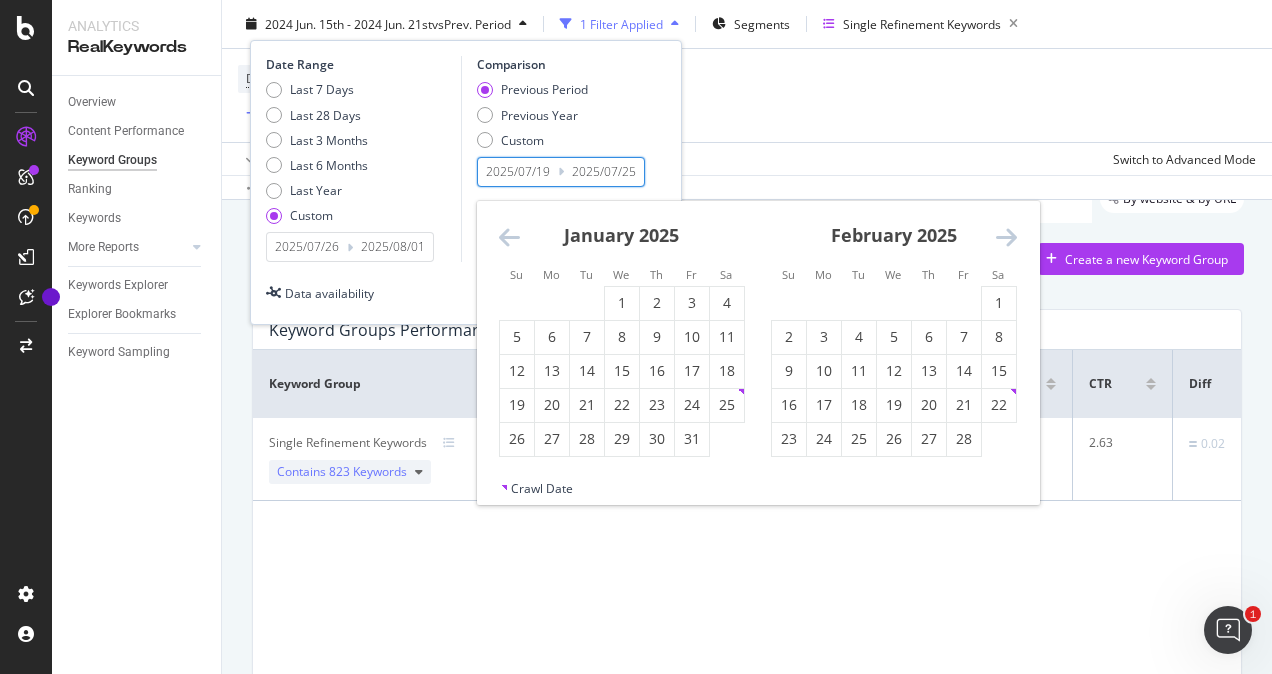 click at bounding box center [509, 237] 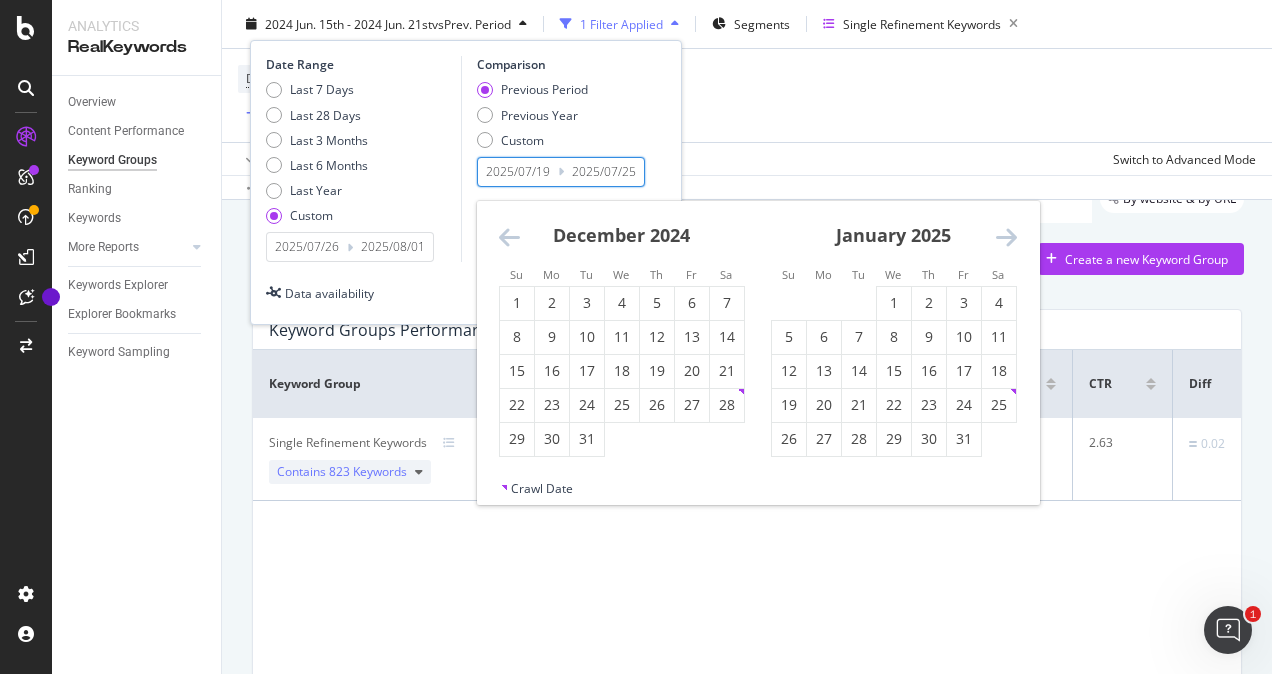 click at bounding box center [509, 237] 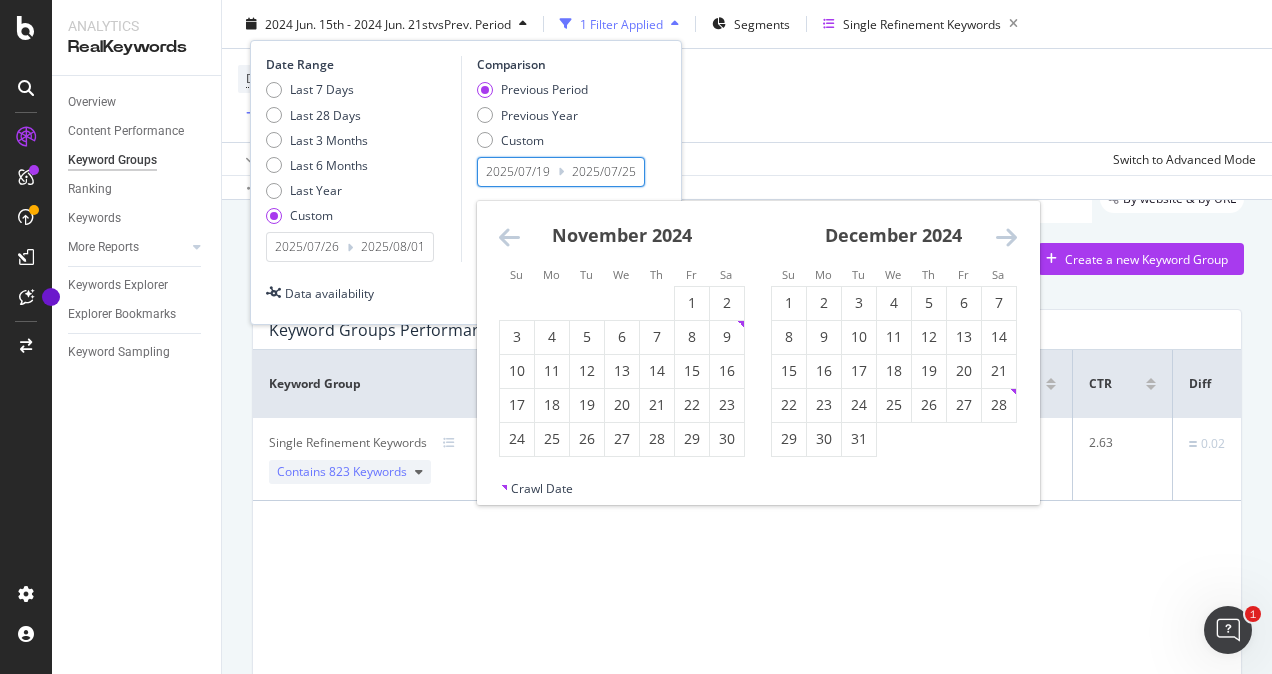 click at bounding box center [509, 237] 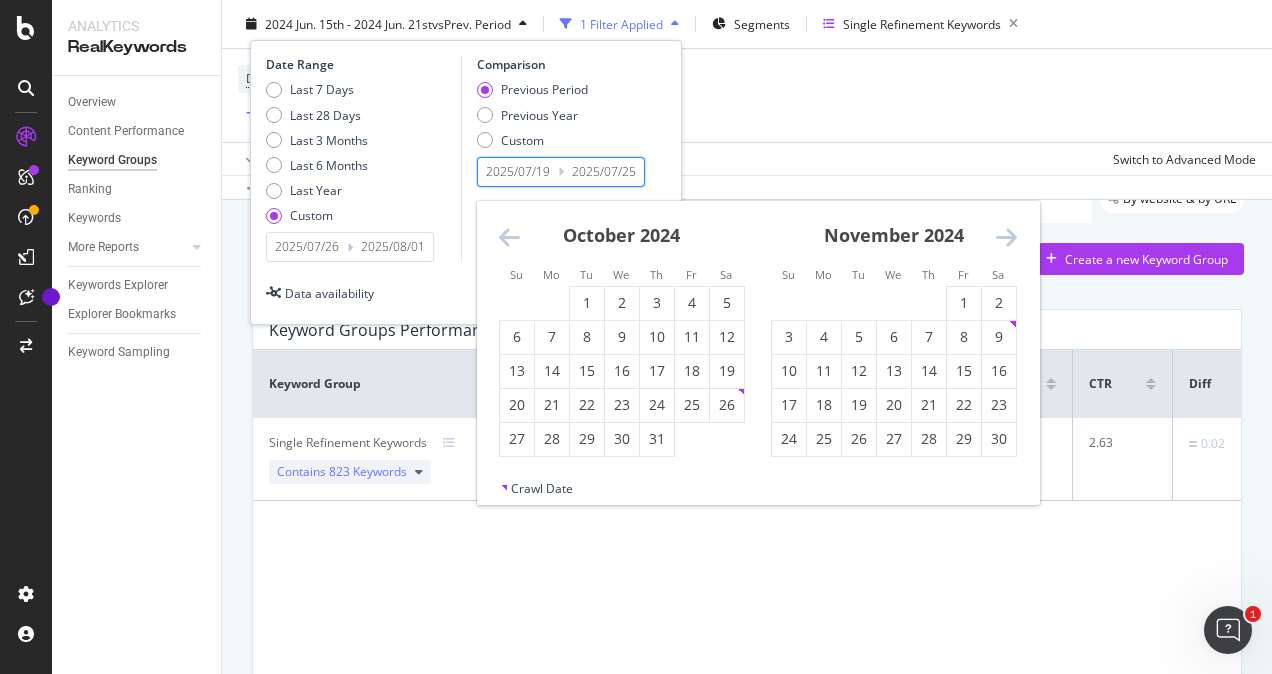 click at bounding box center (509, 237) 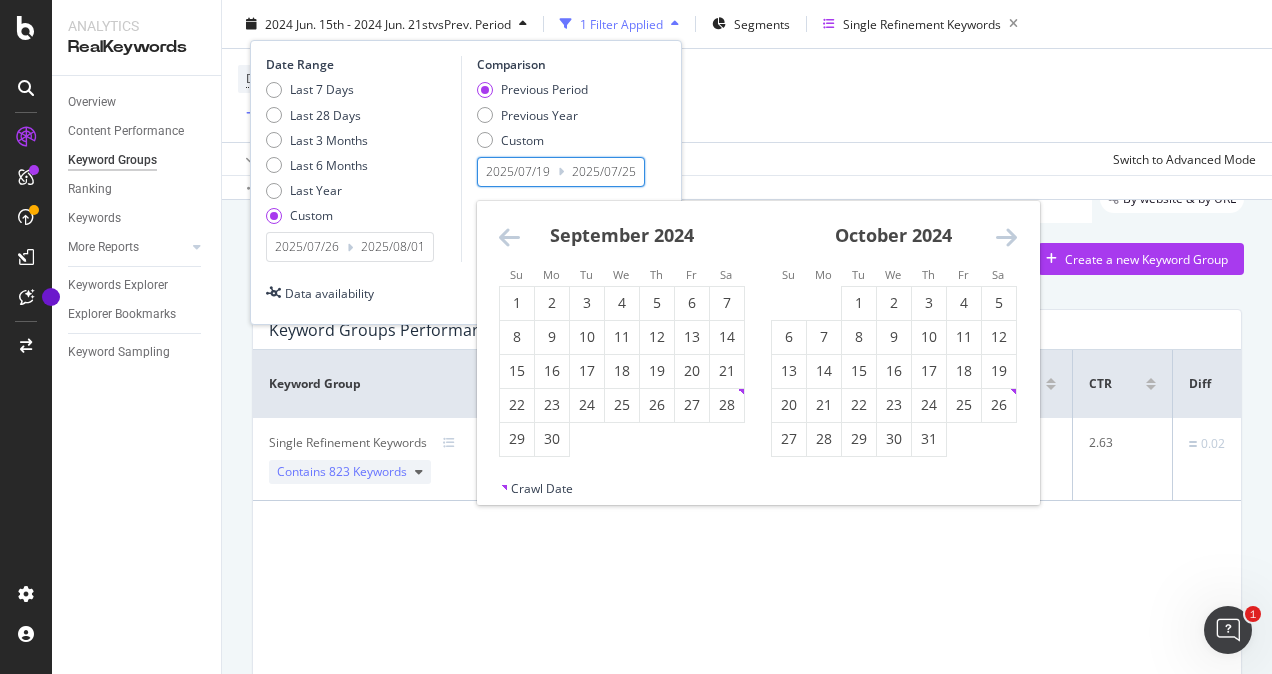 click at bounding box center [509, 237] 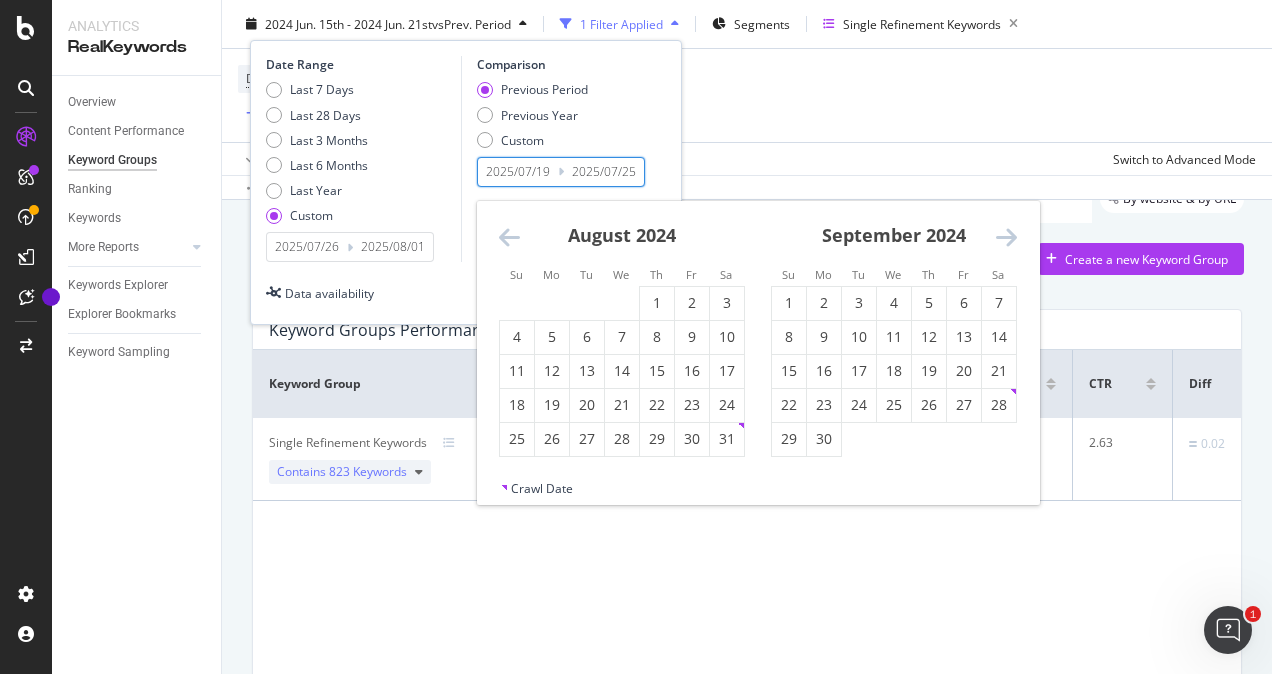 click at bounding box center [509, 237] 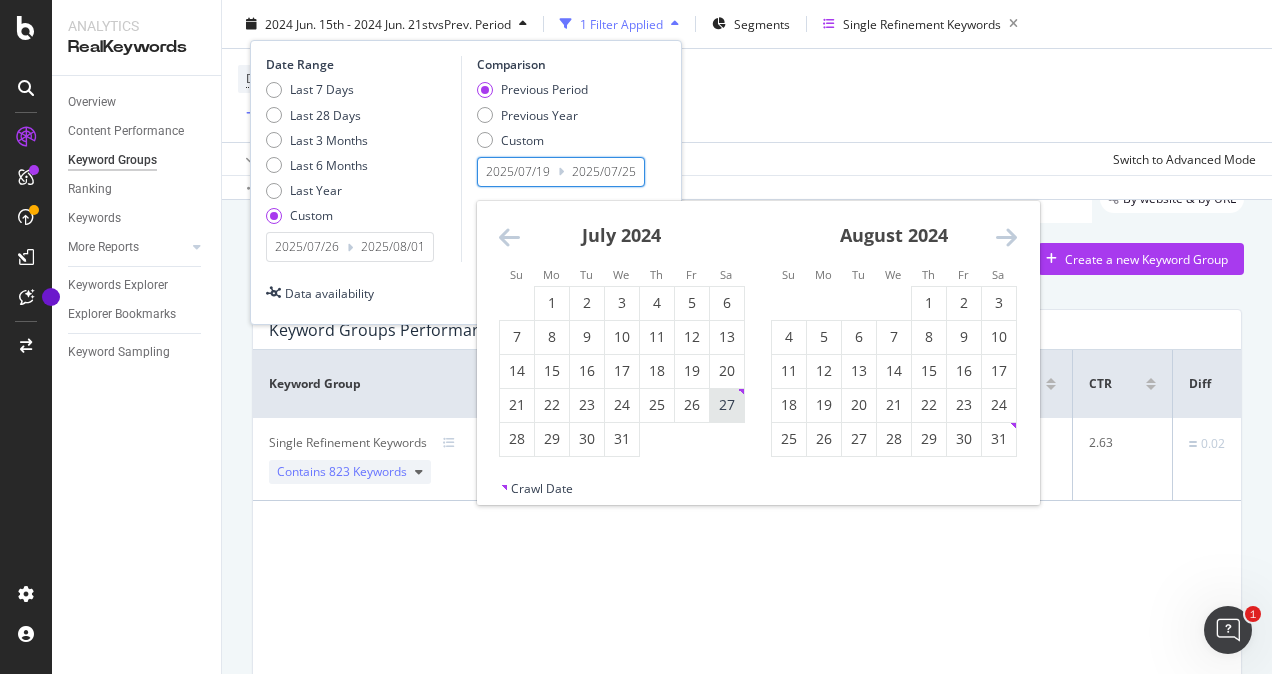 click on "27" at bounding box center (727, 405) 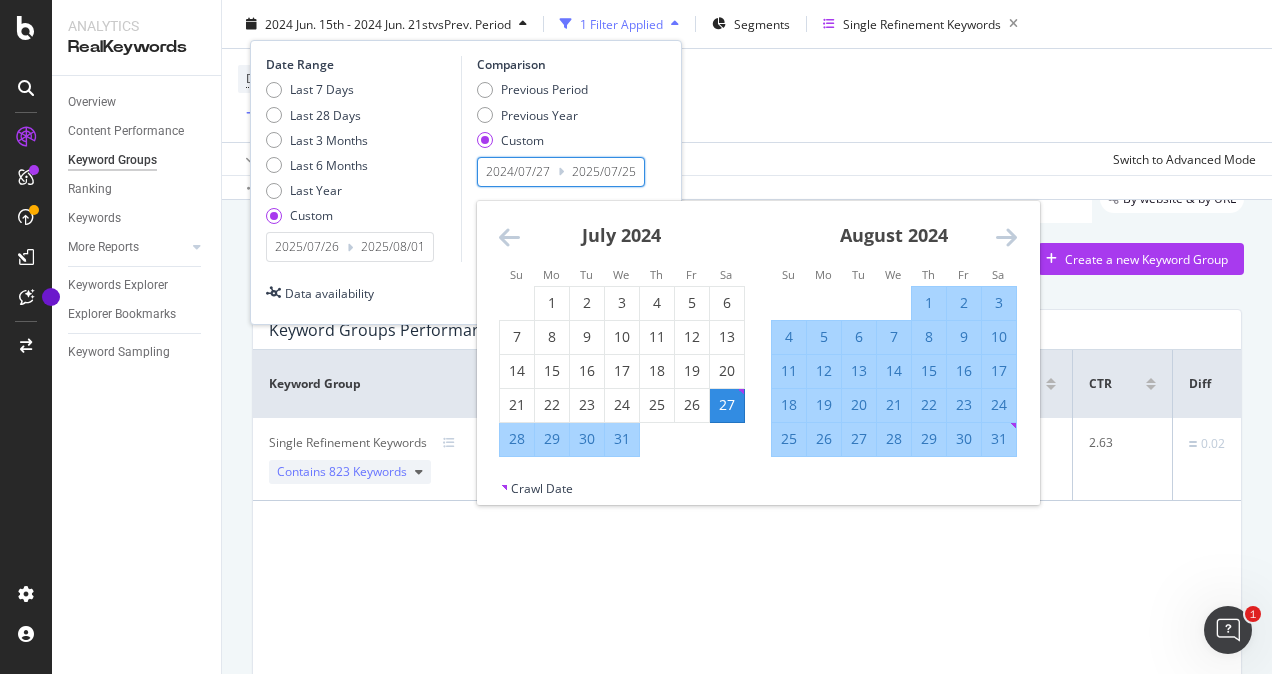 click on "1" at bounding box center (929, 303) 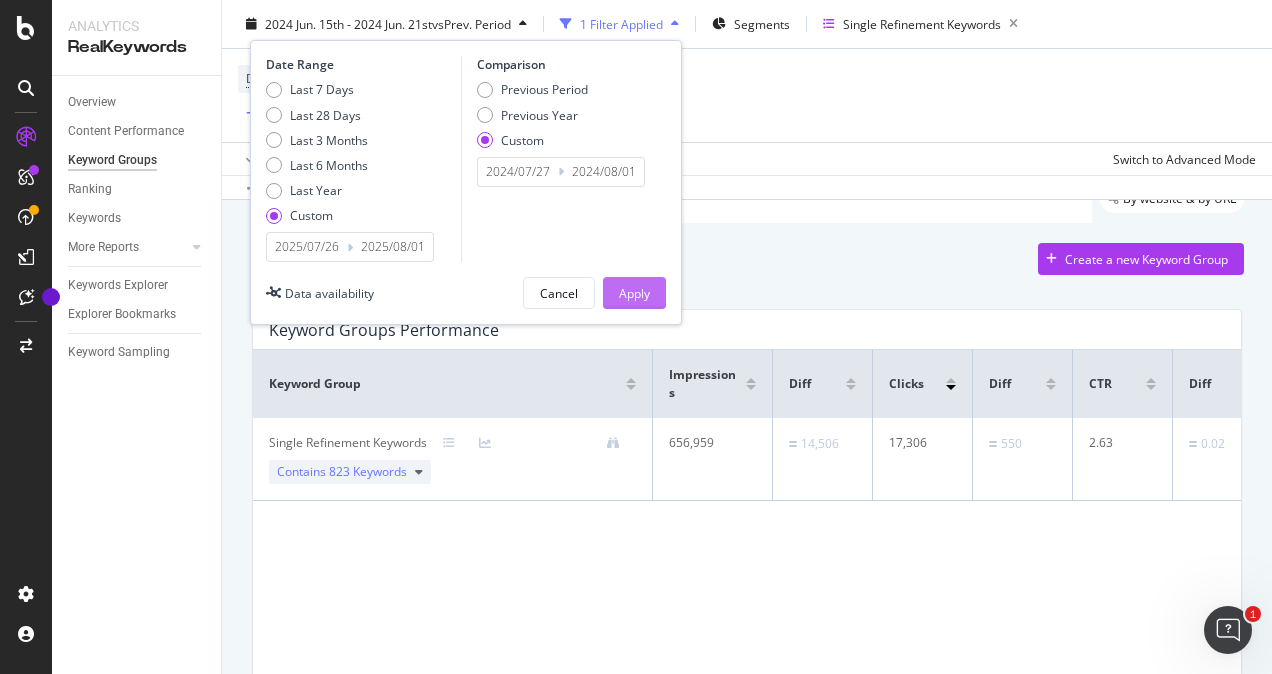 click on "Apply" at bounding box center (634, 293) 